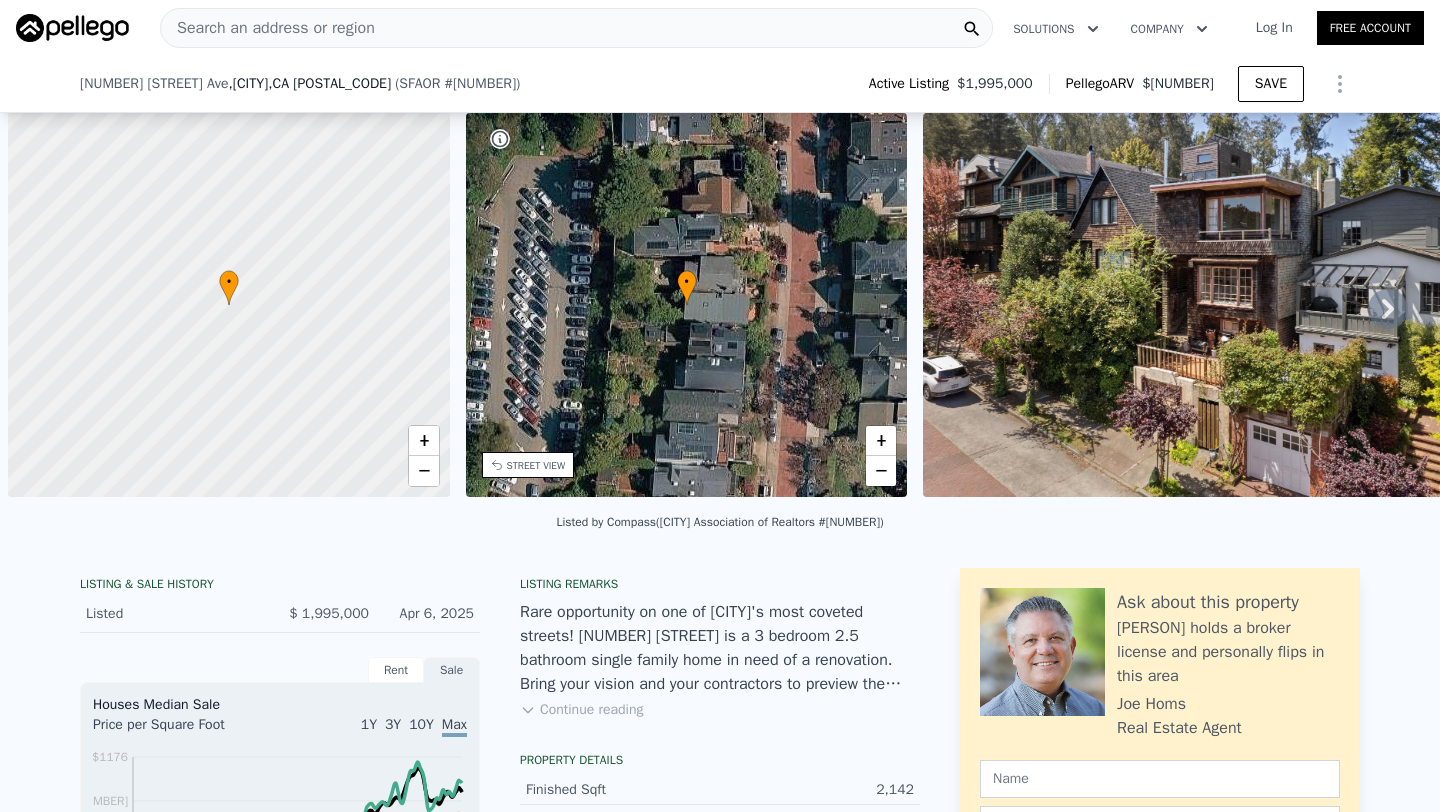 scroll, scrollTop: 0, scrollLeft: 0, axis: both 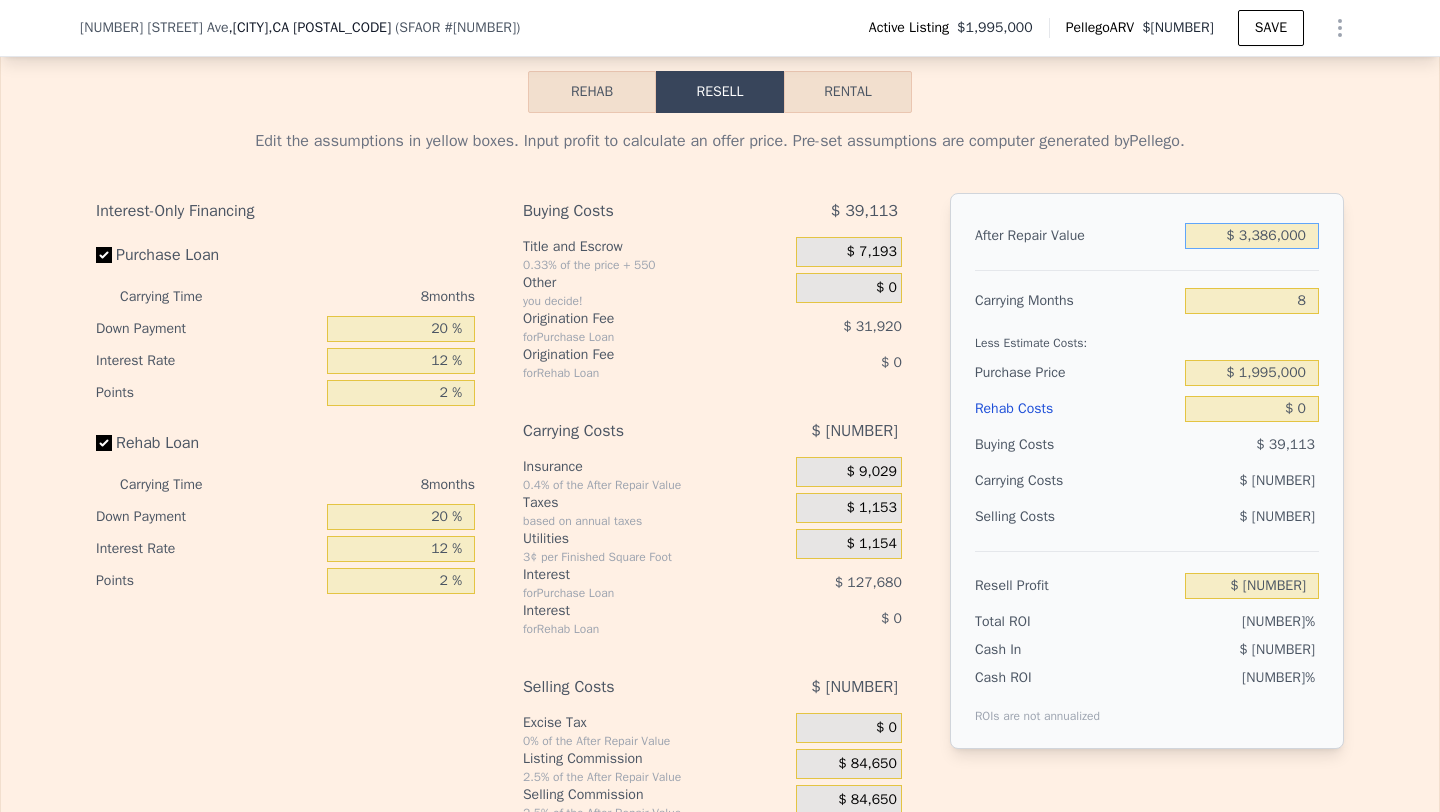 click on "$ 3,386,000" at bounding box center (1252, 236) 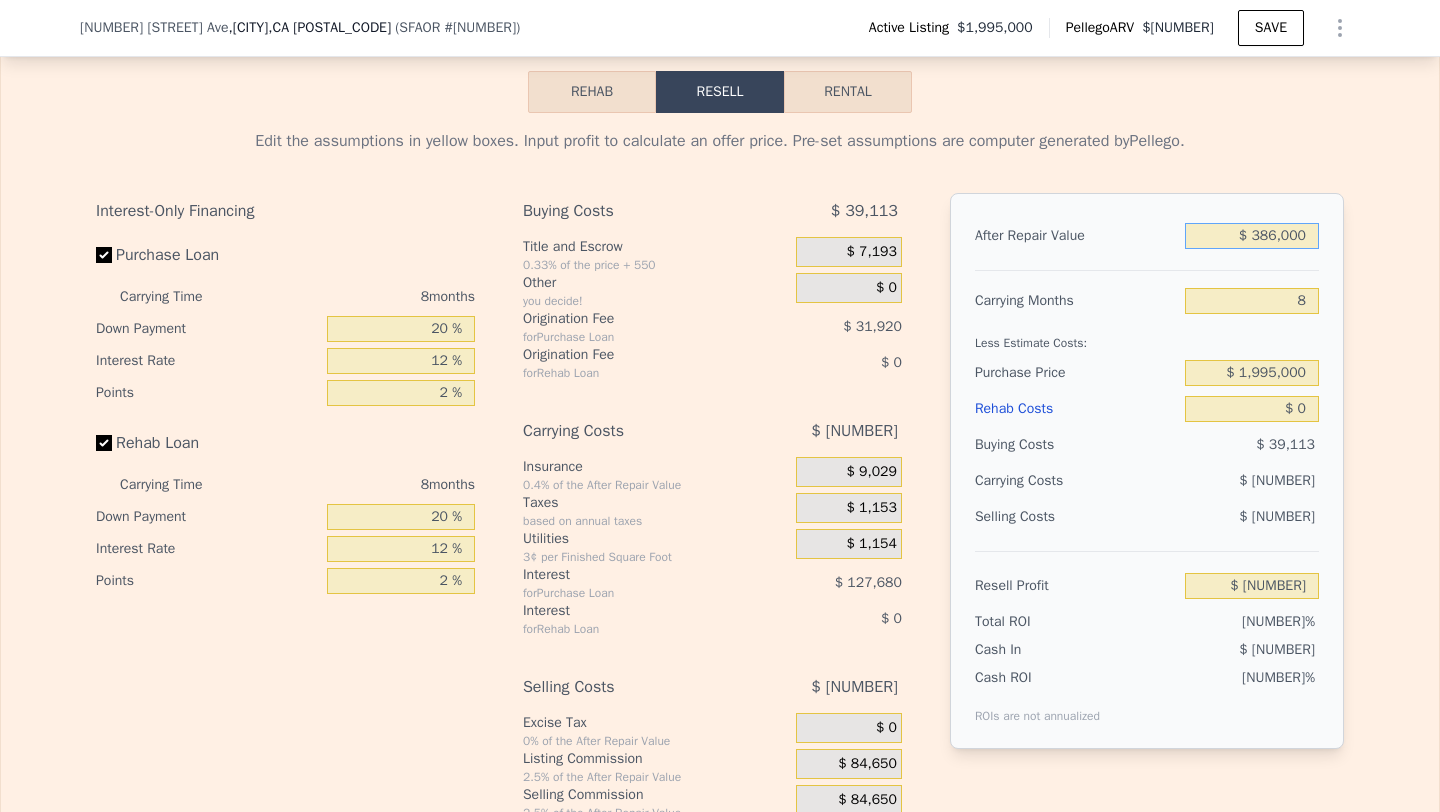 type on "$ [NUMBER]" 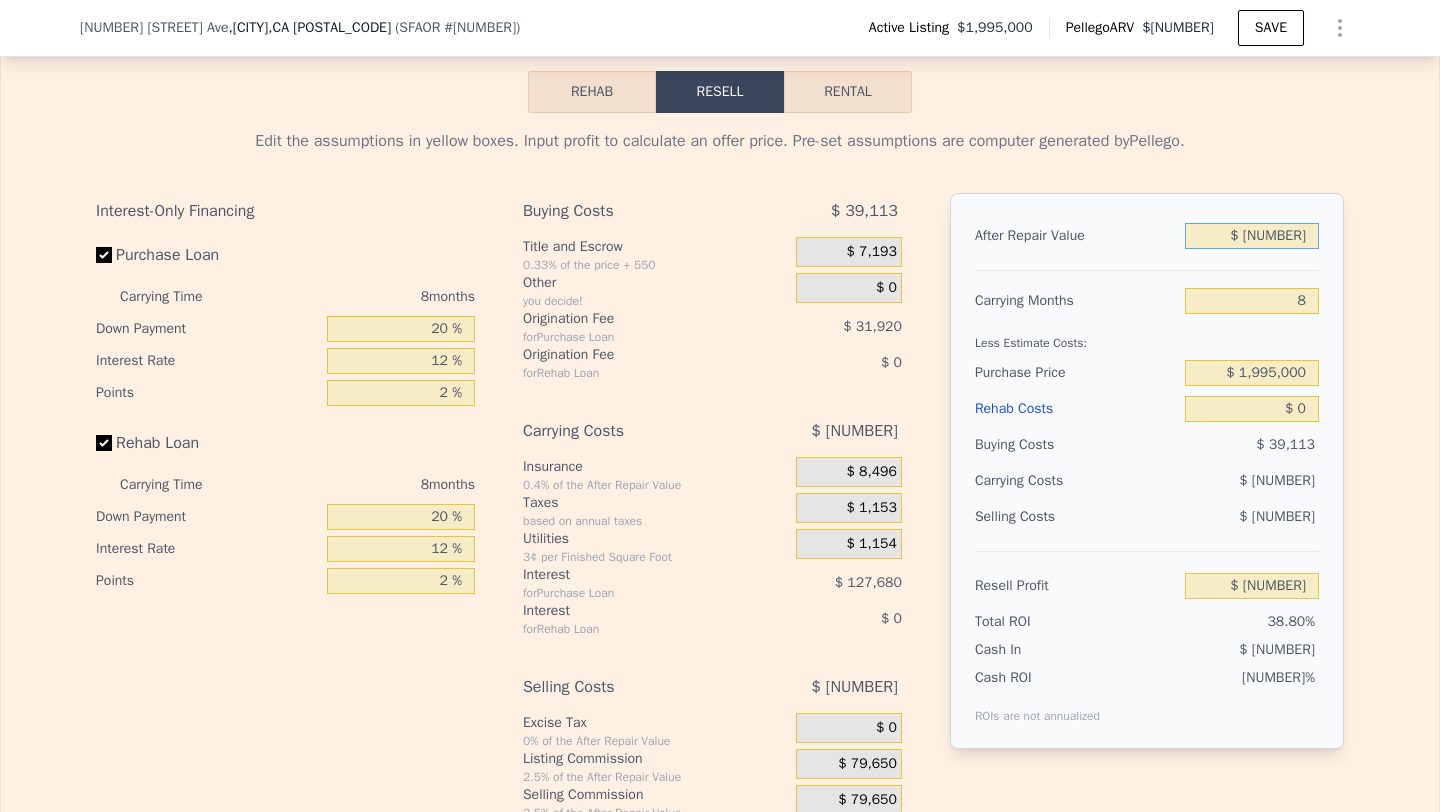 type on "$ [NUMBER]" 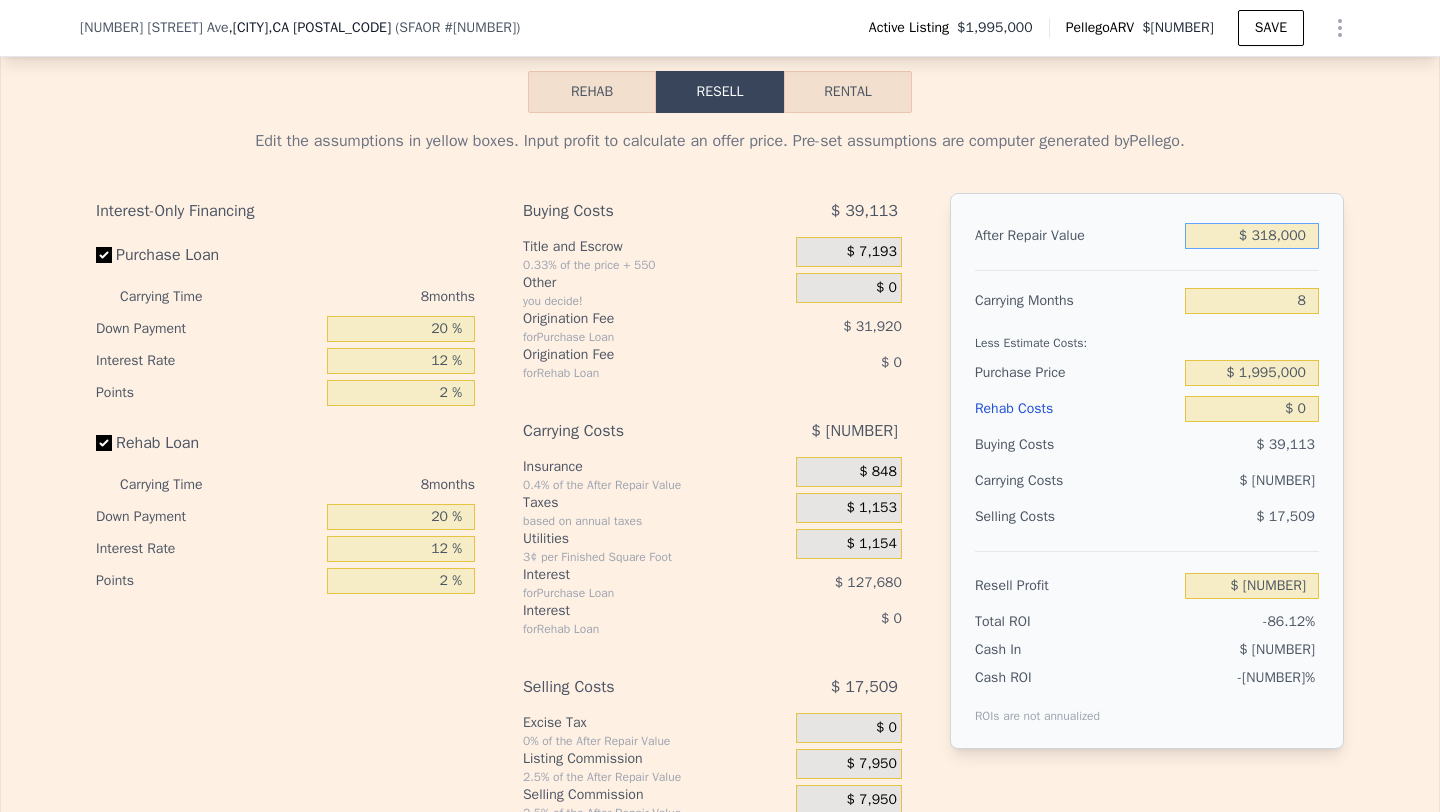type on "-$ [NUMBER]" 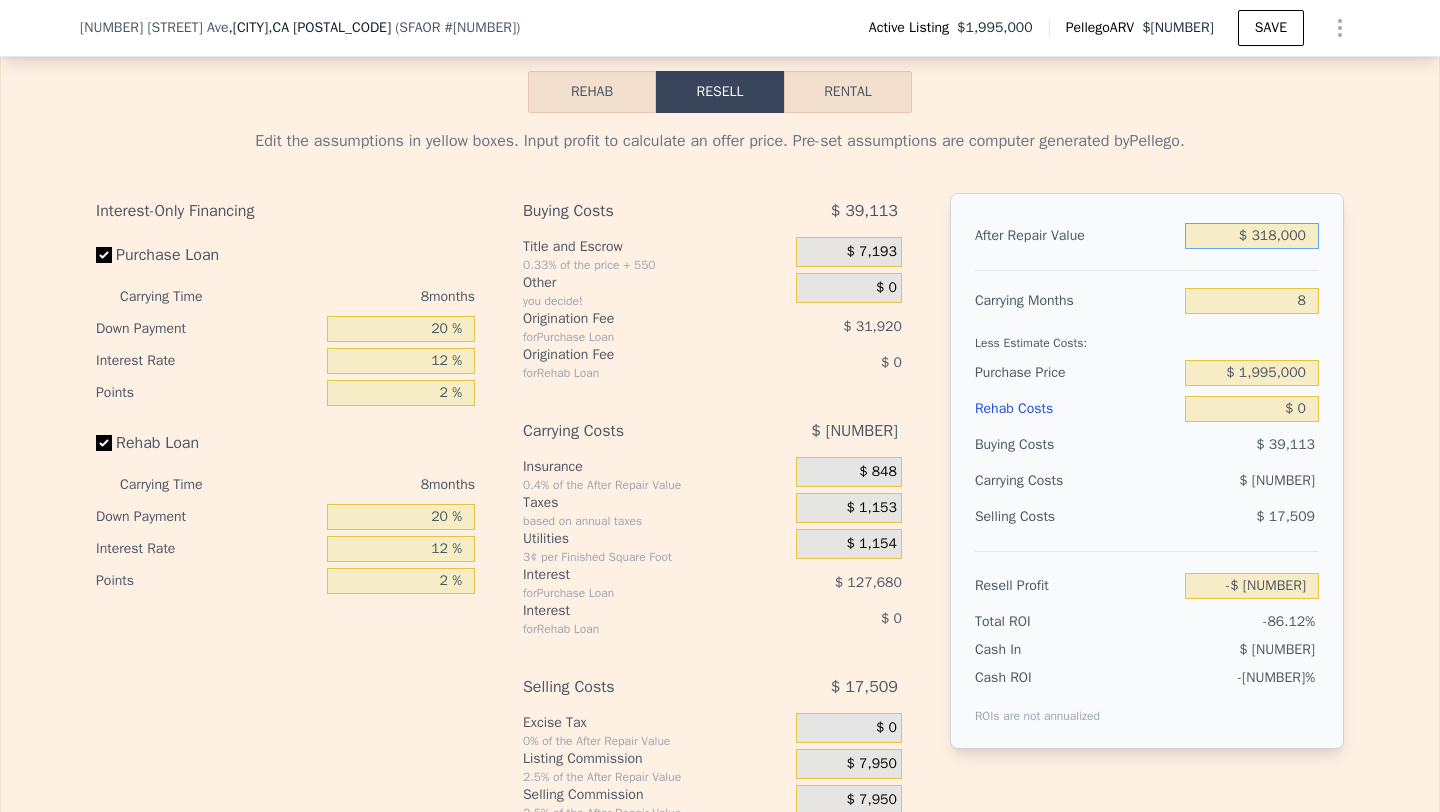 type on "$ 31,000" 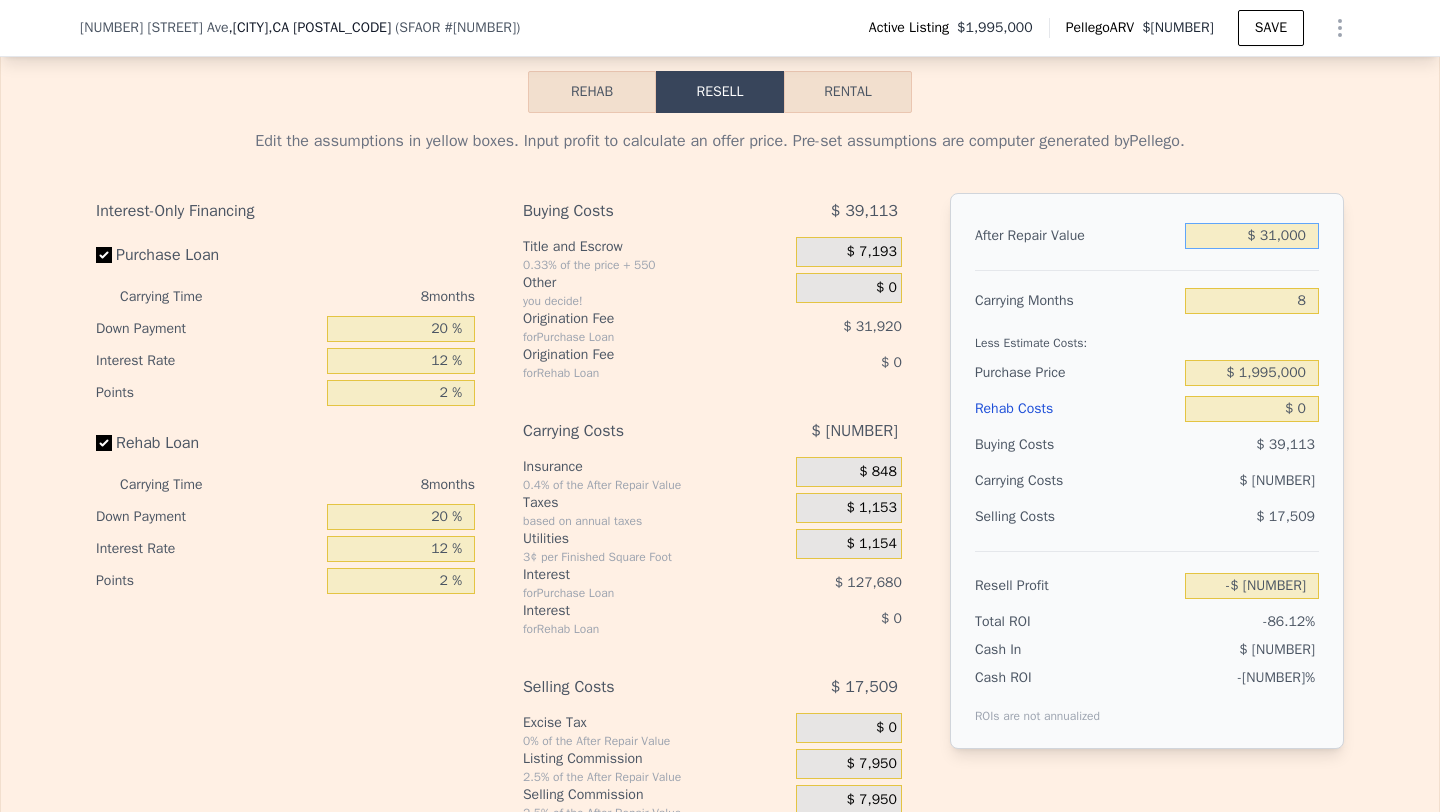 type on "-$ [NUMBER]" 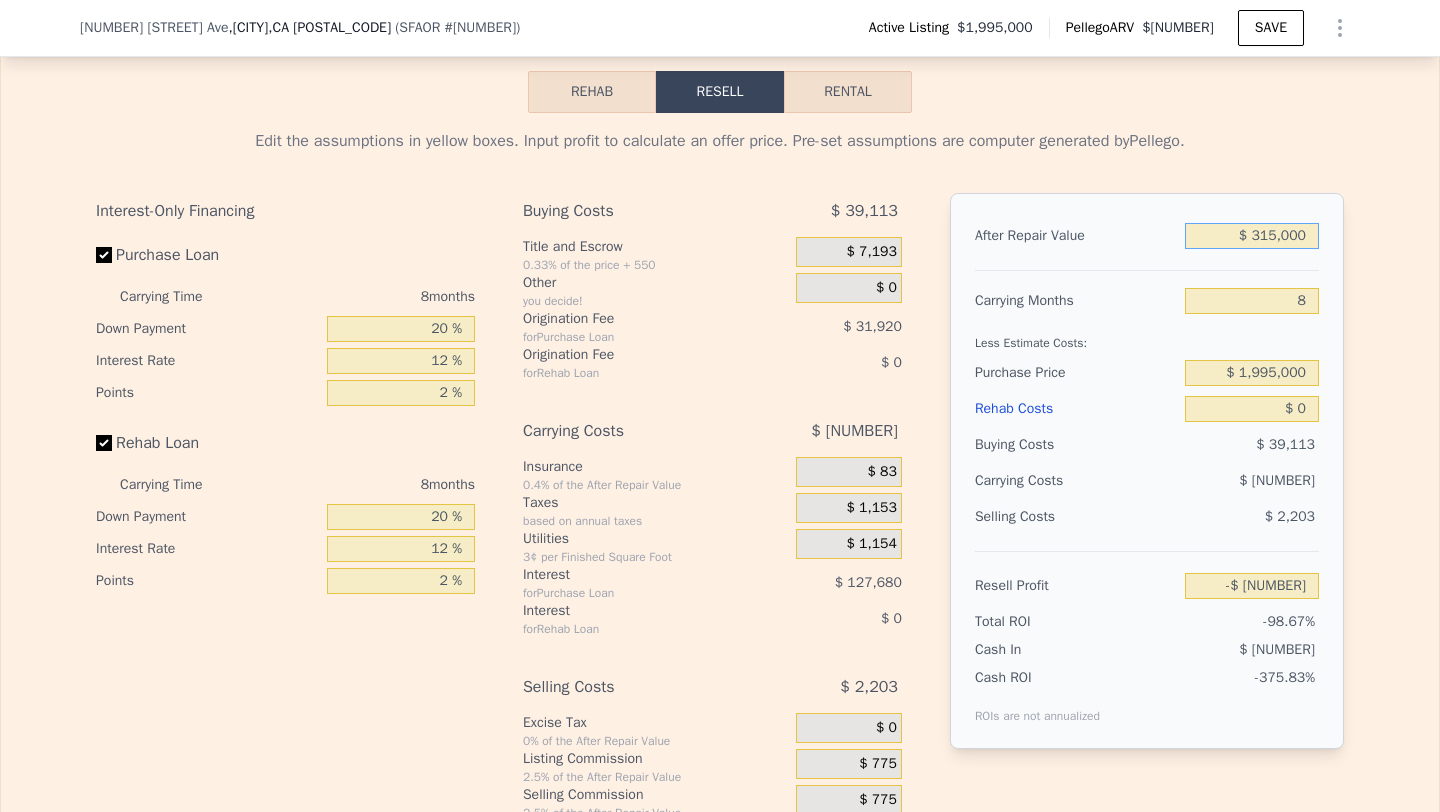 type on "$ 3,150,000" 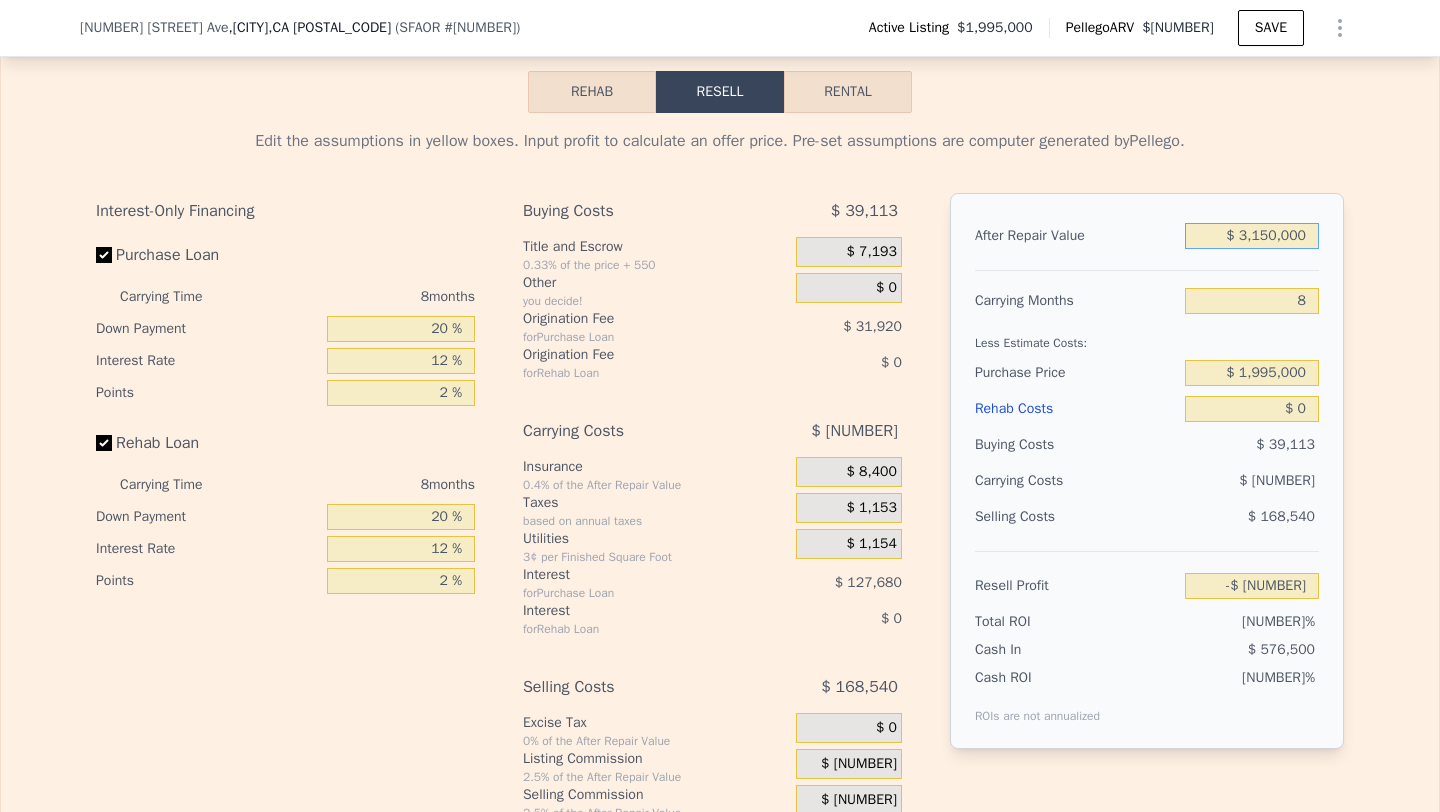 type on "$ [NUMBER]" 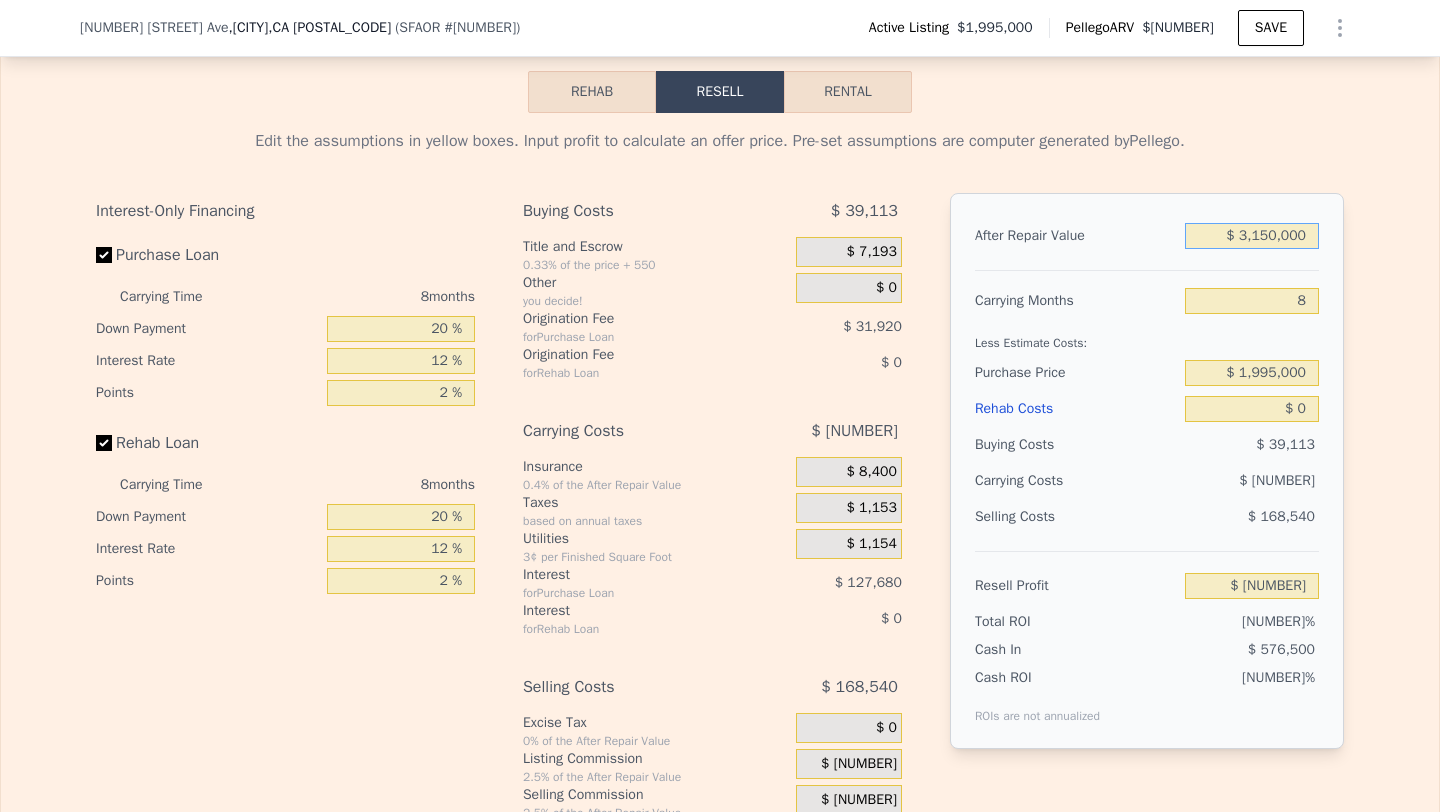 type on "$ 3,150,000" 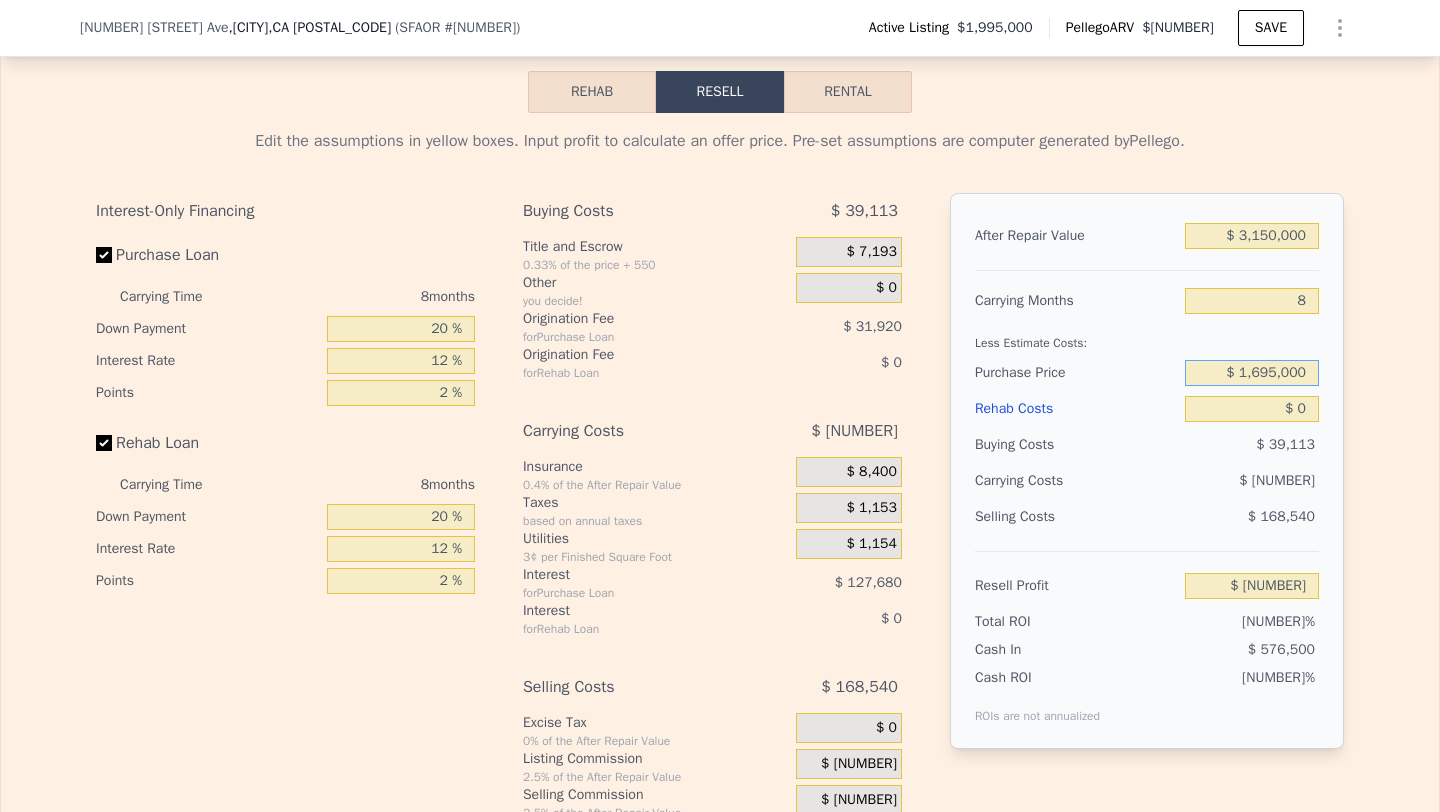 type on "$ 1,695,000" 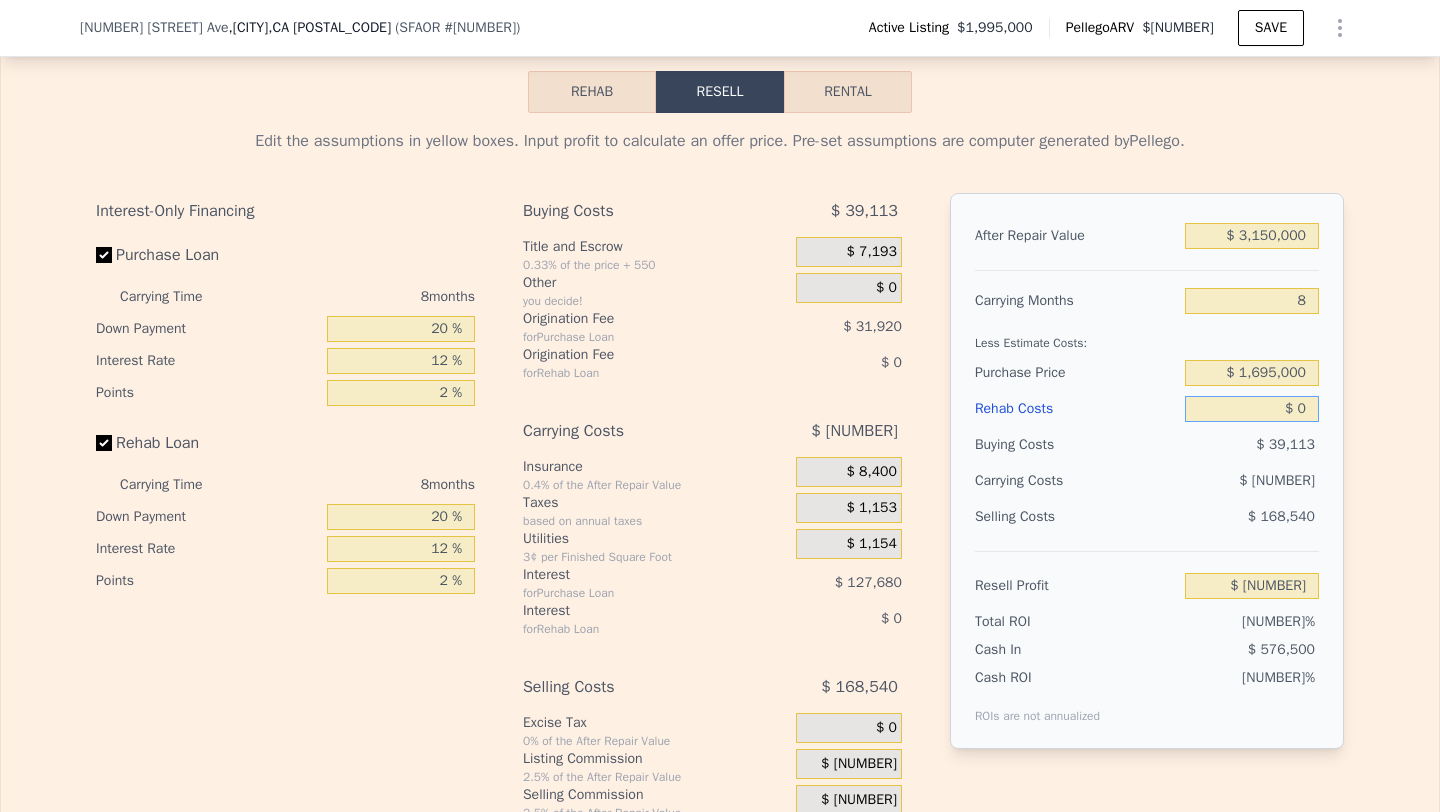 type on "$ [NUMBER]" 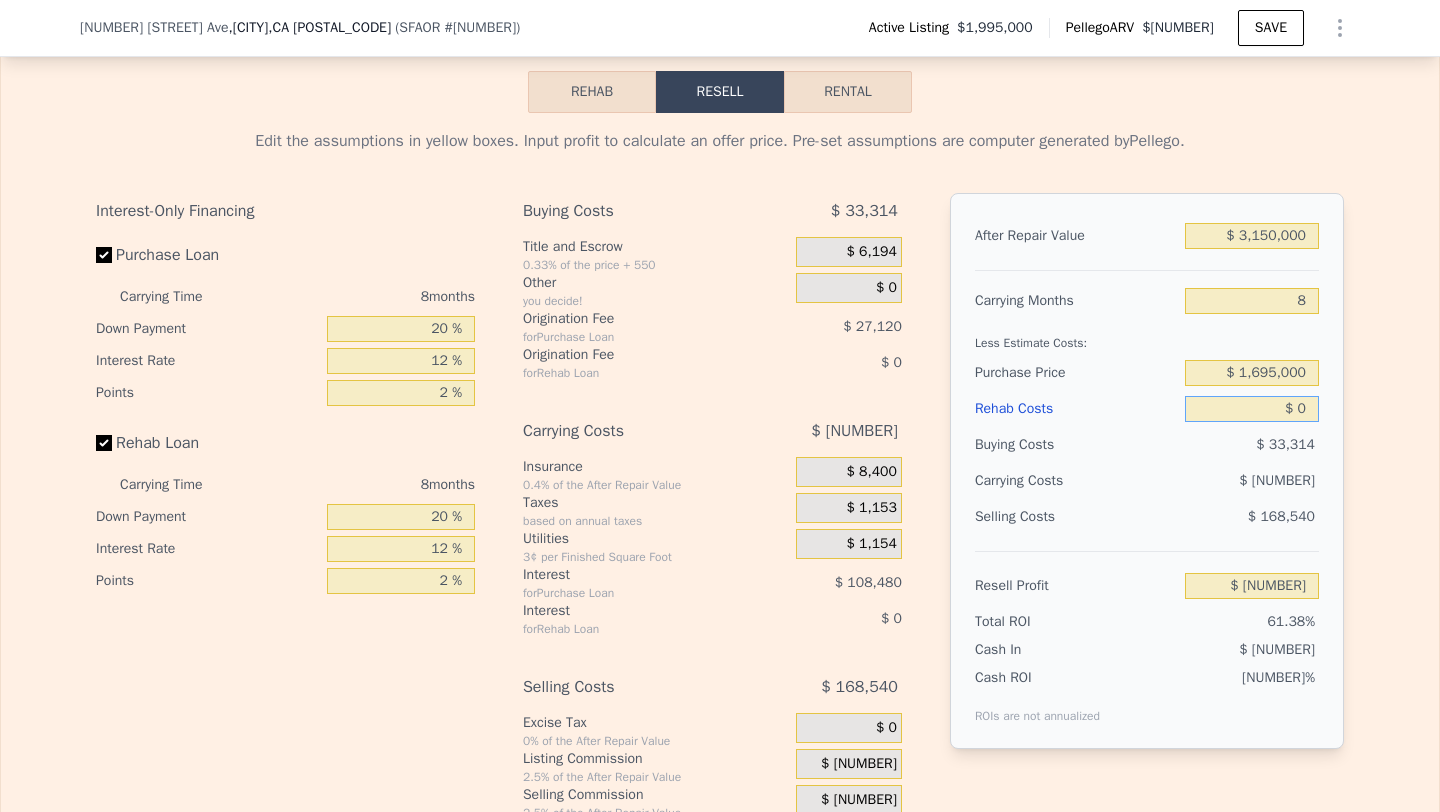 type on "$ 6" 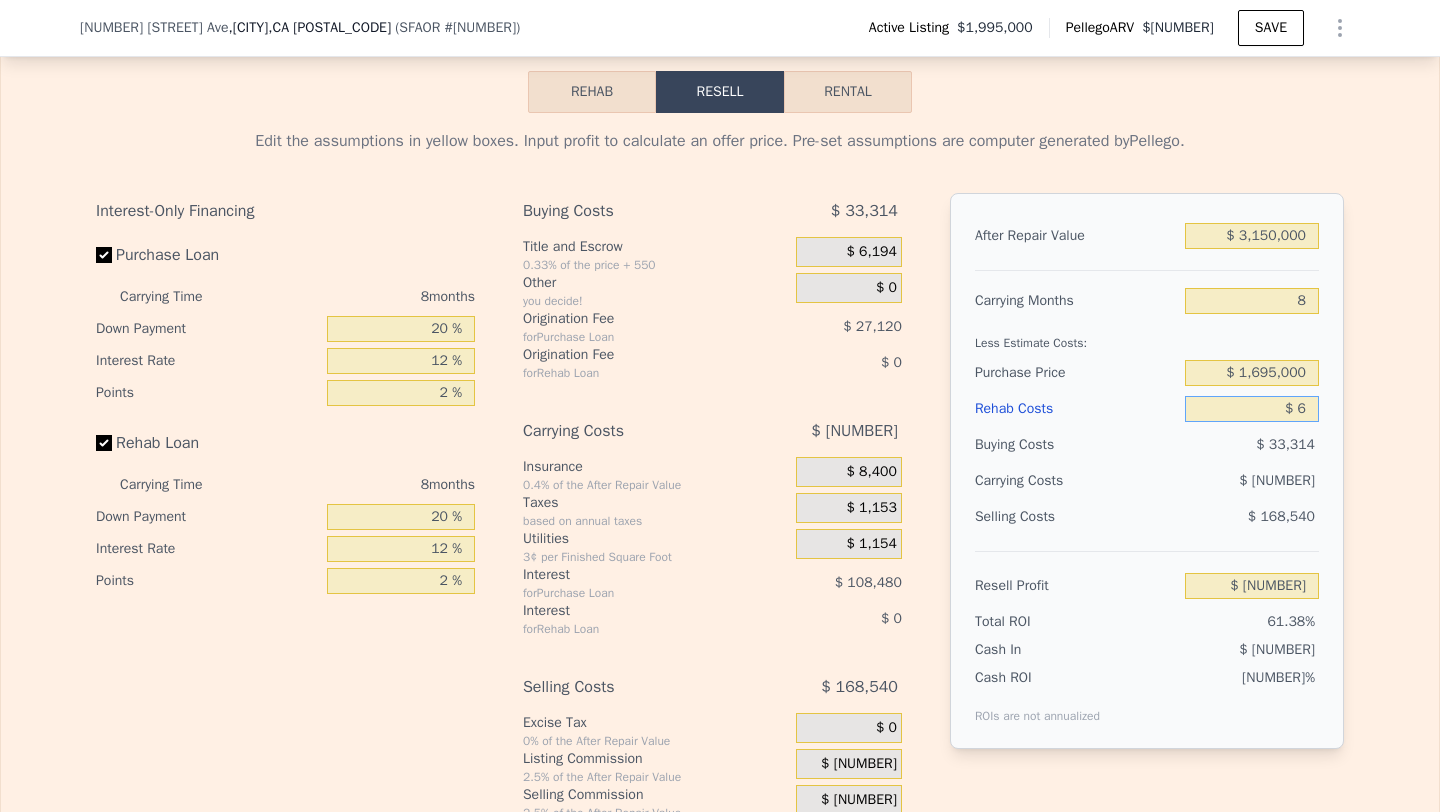 type on "$ [NUMBER]" 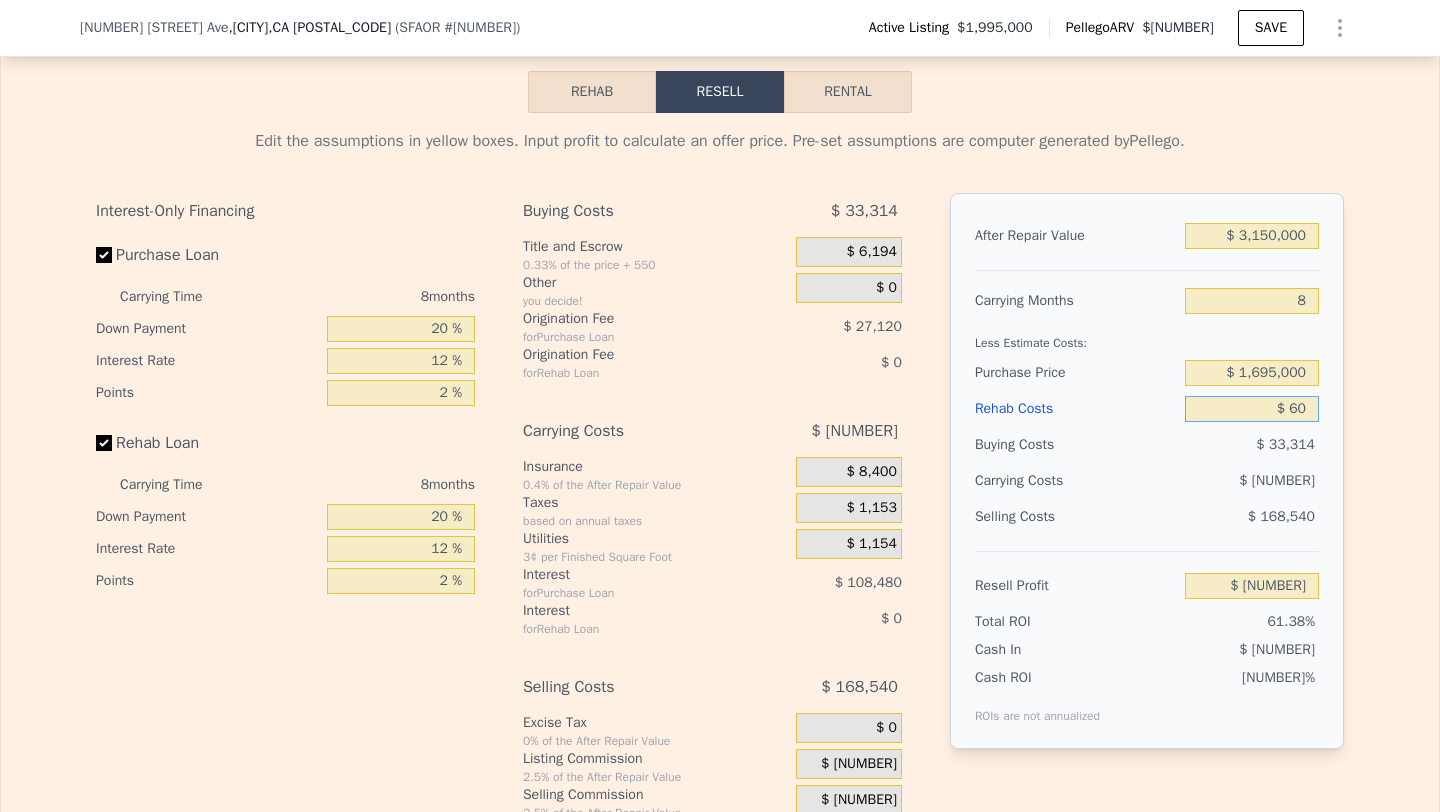 type on "$ [NUMBER]" 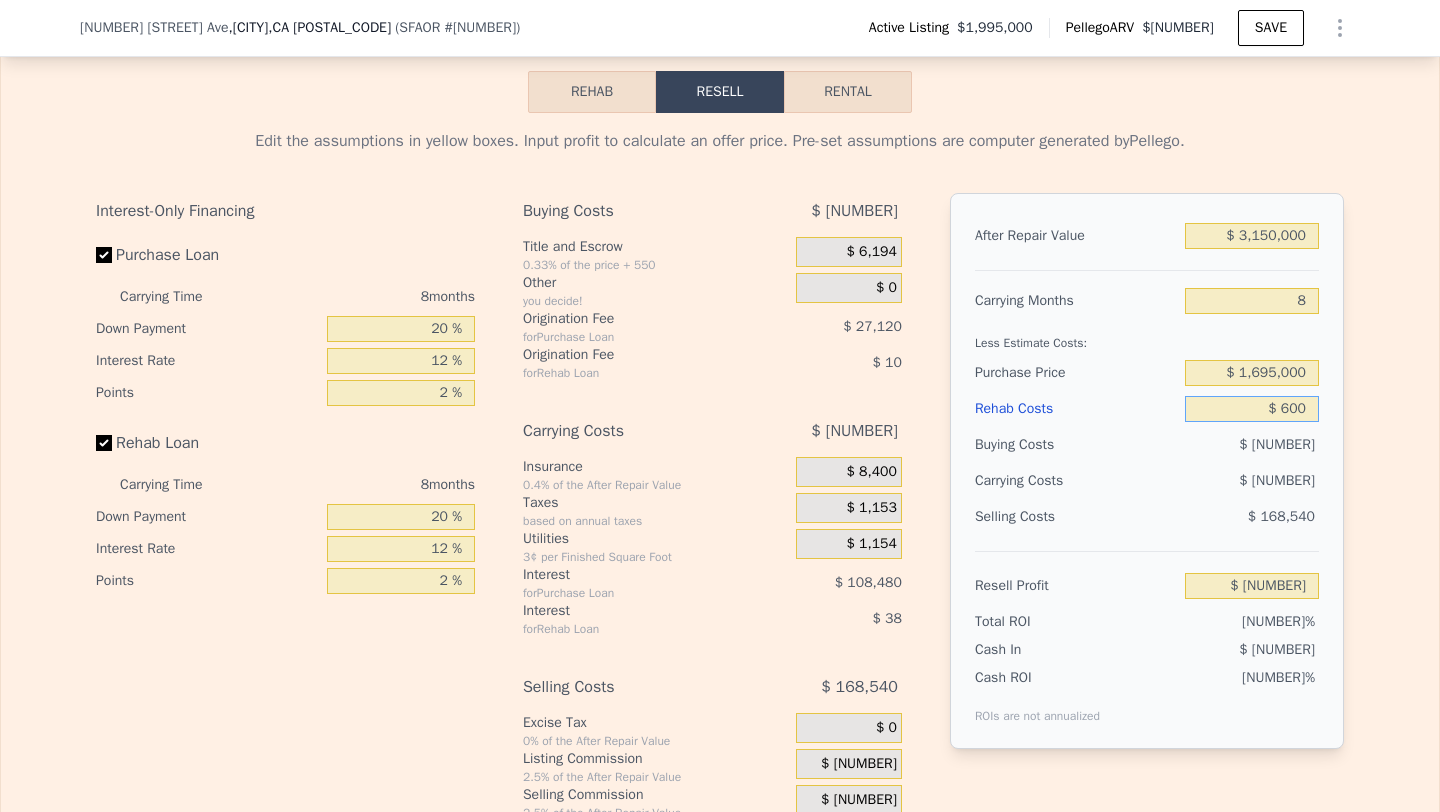 type on "$ [NUMBER]" 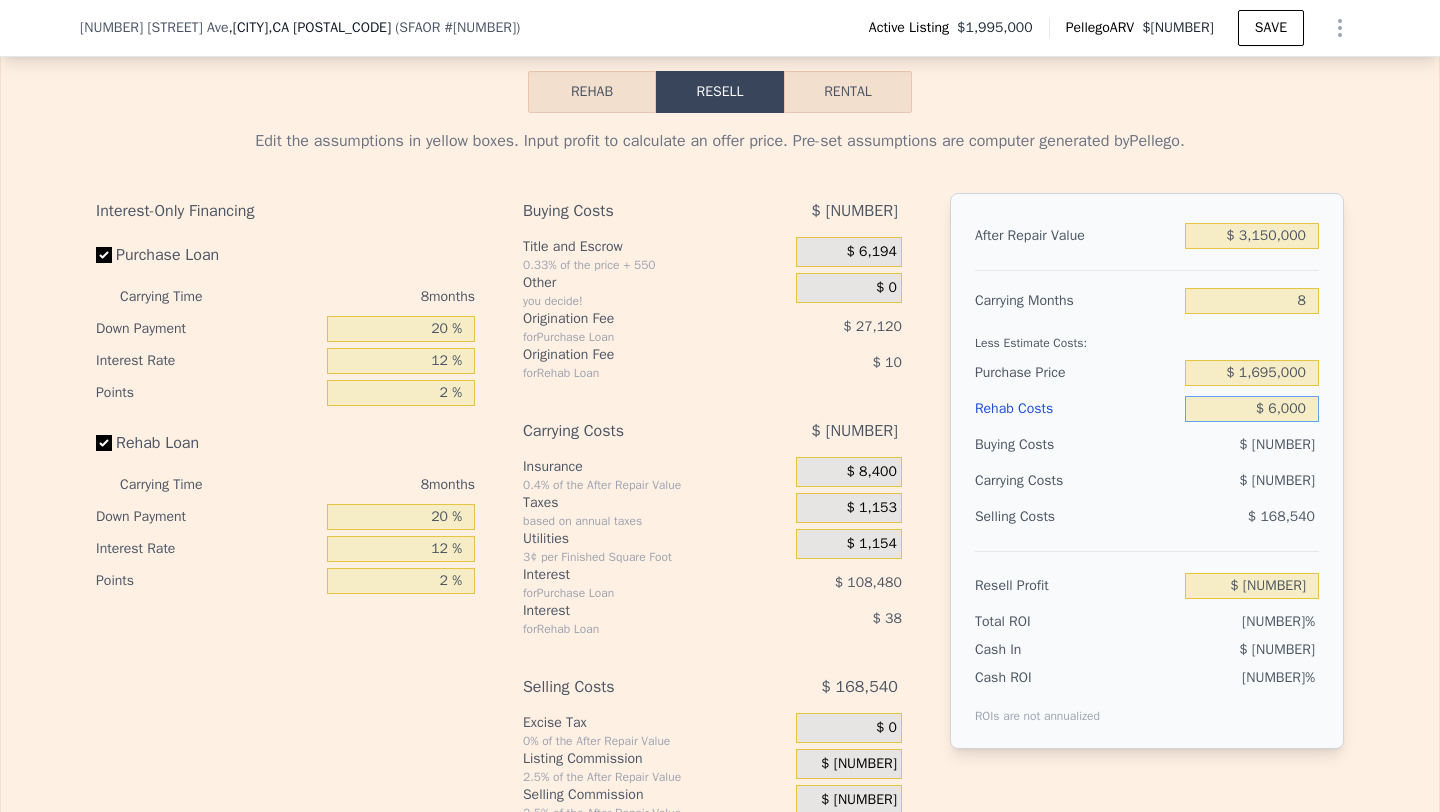 type on "$ [NUMBER]" 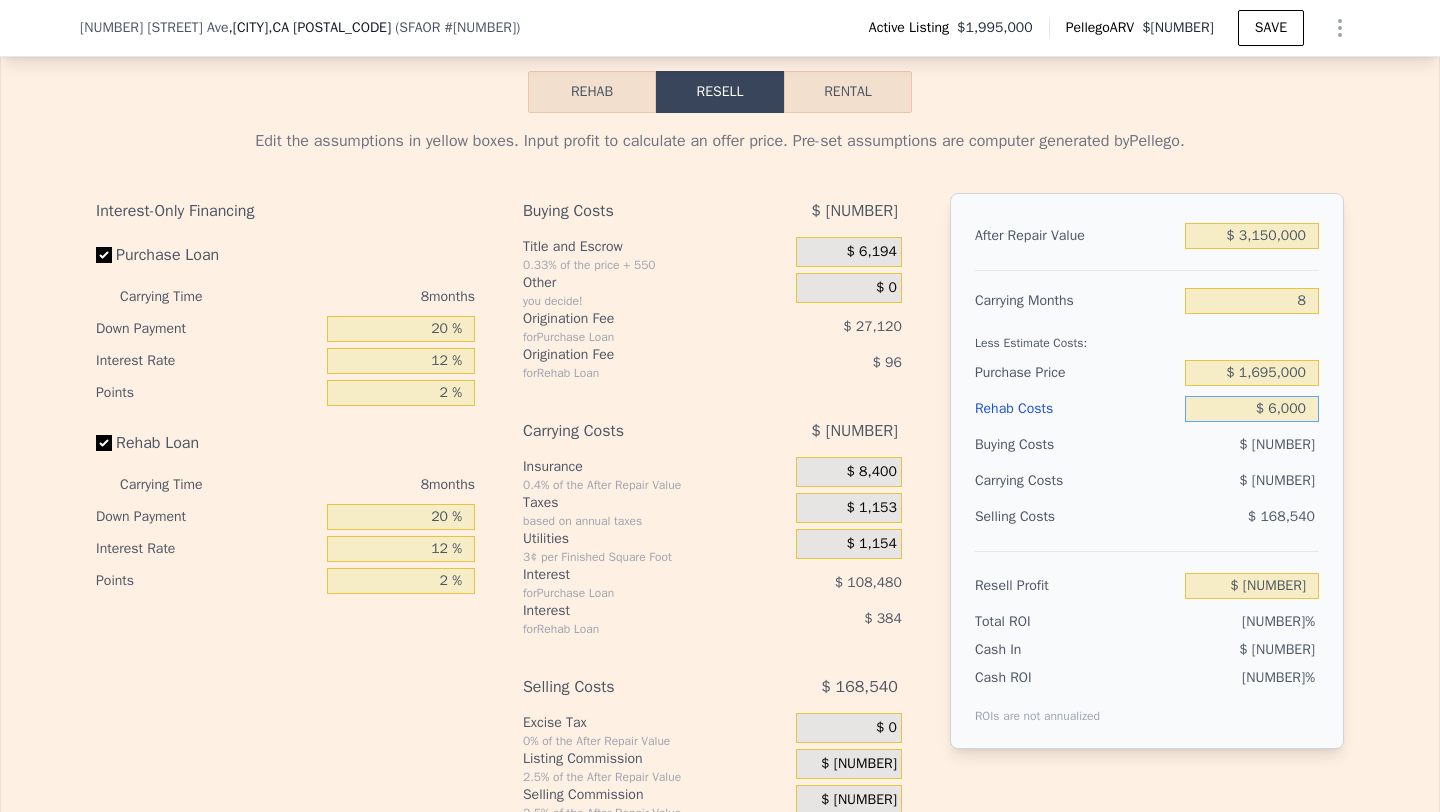 type on "$ 60,000" 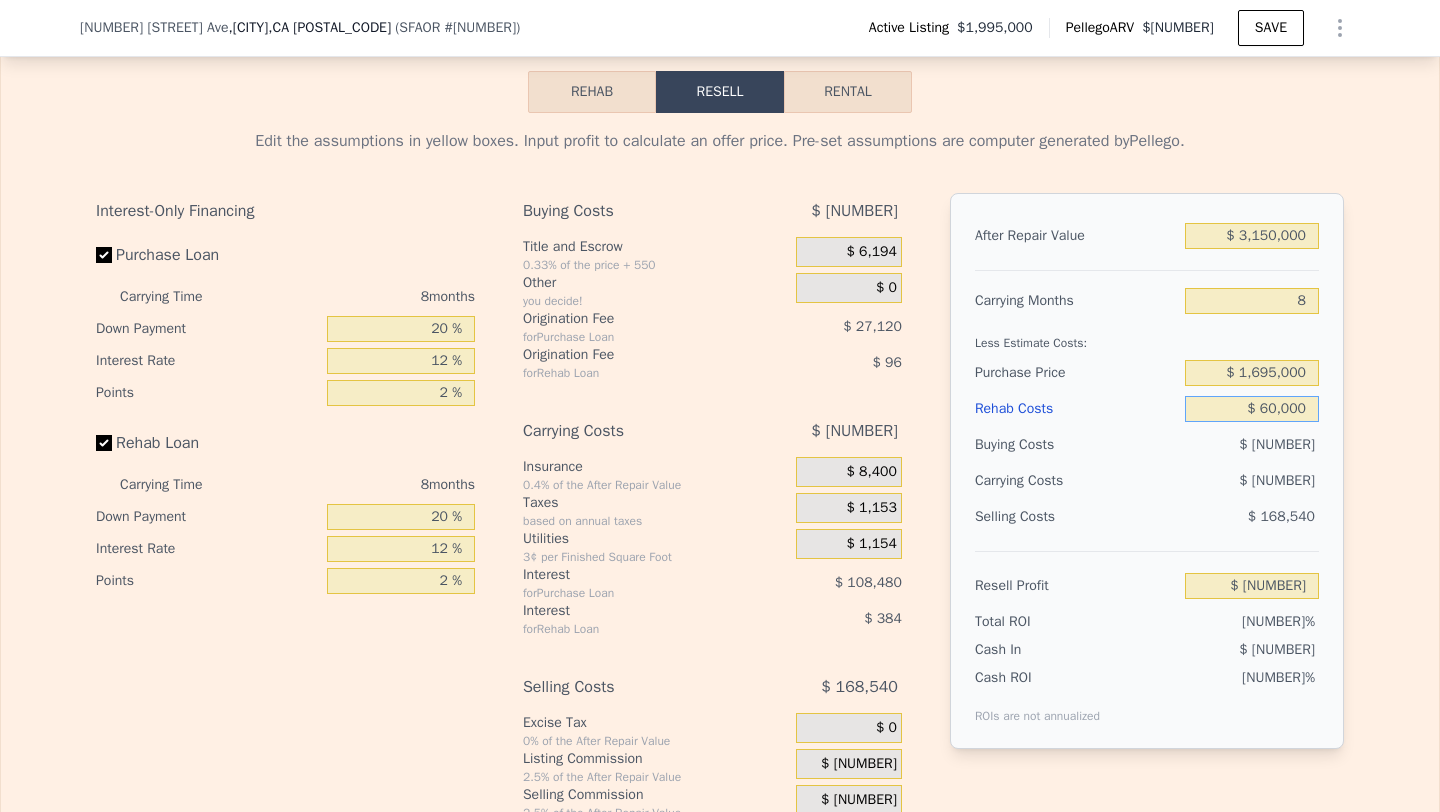 type on "$ [NUMBER]" 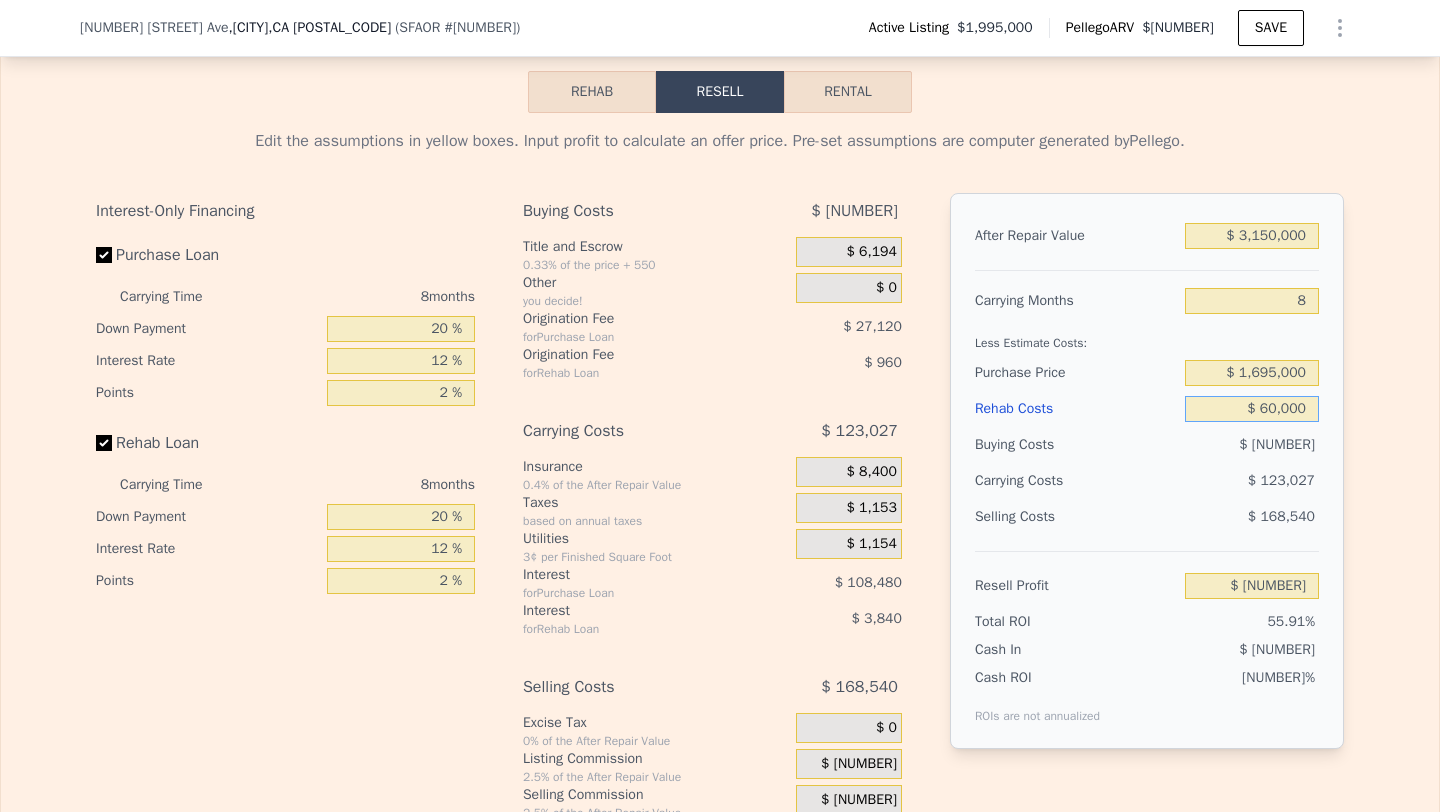 type on "$ 600,000" 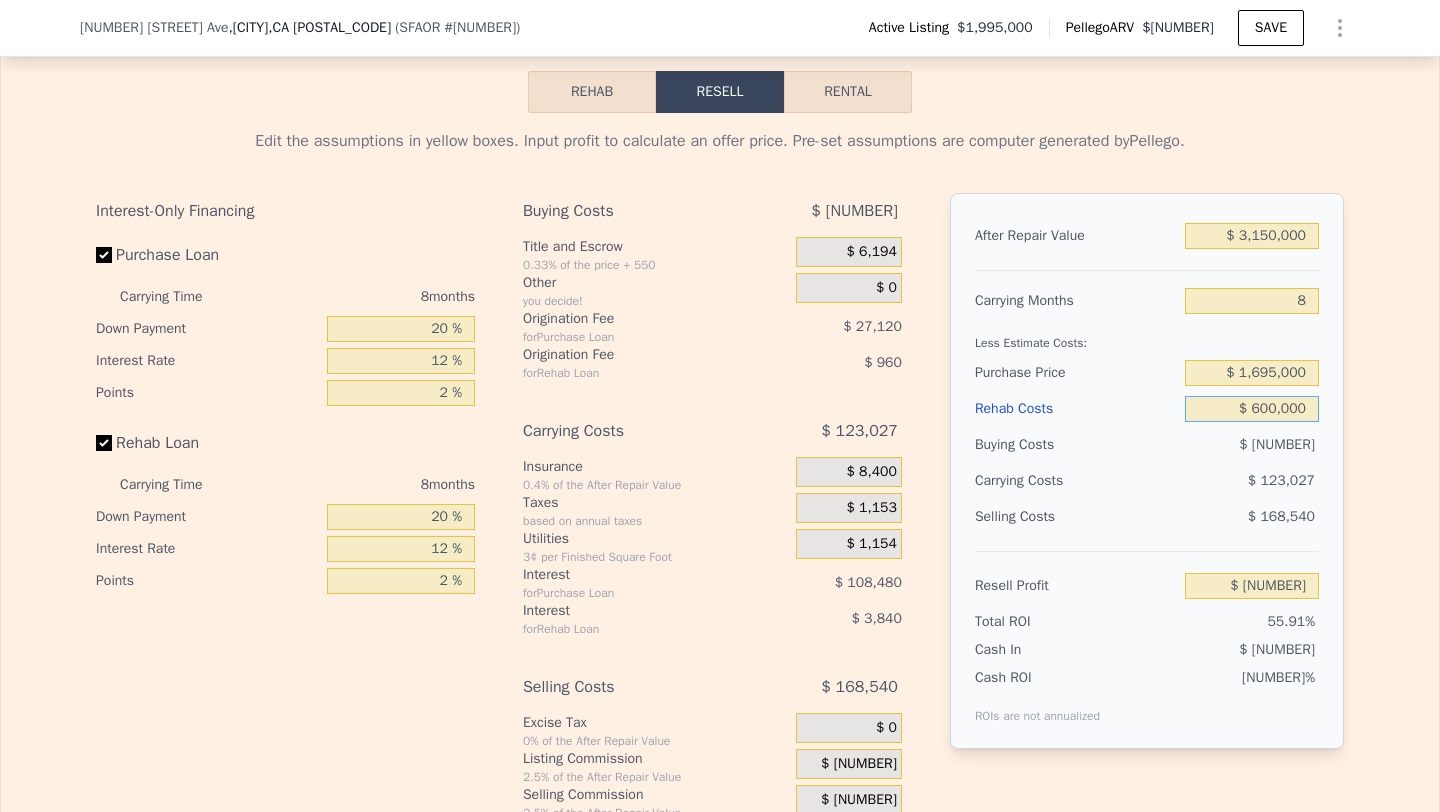 type on "$ [NUMBER]" 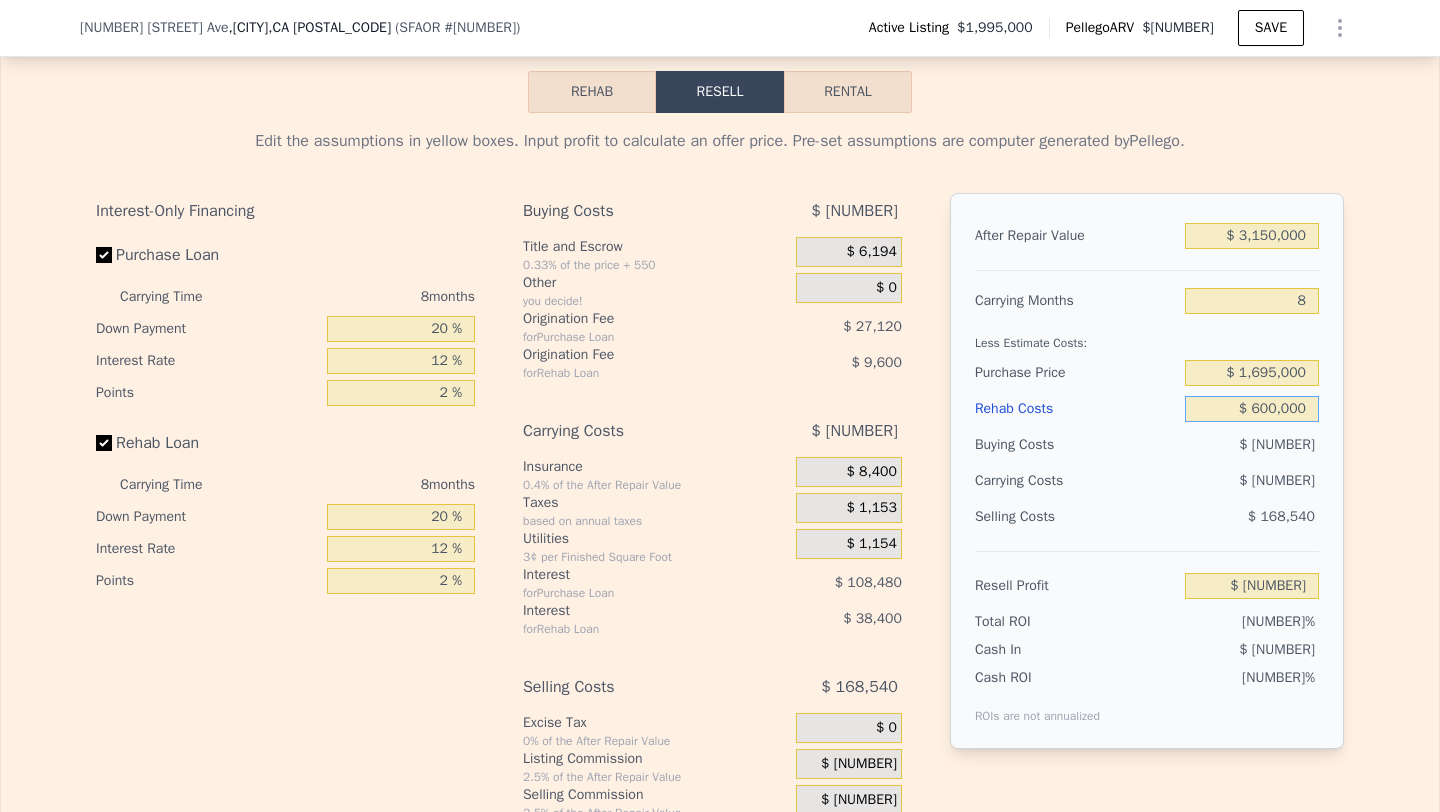 type on "$ 600,000" 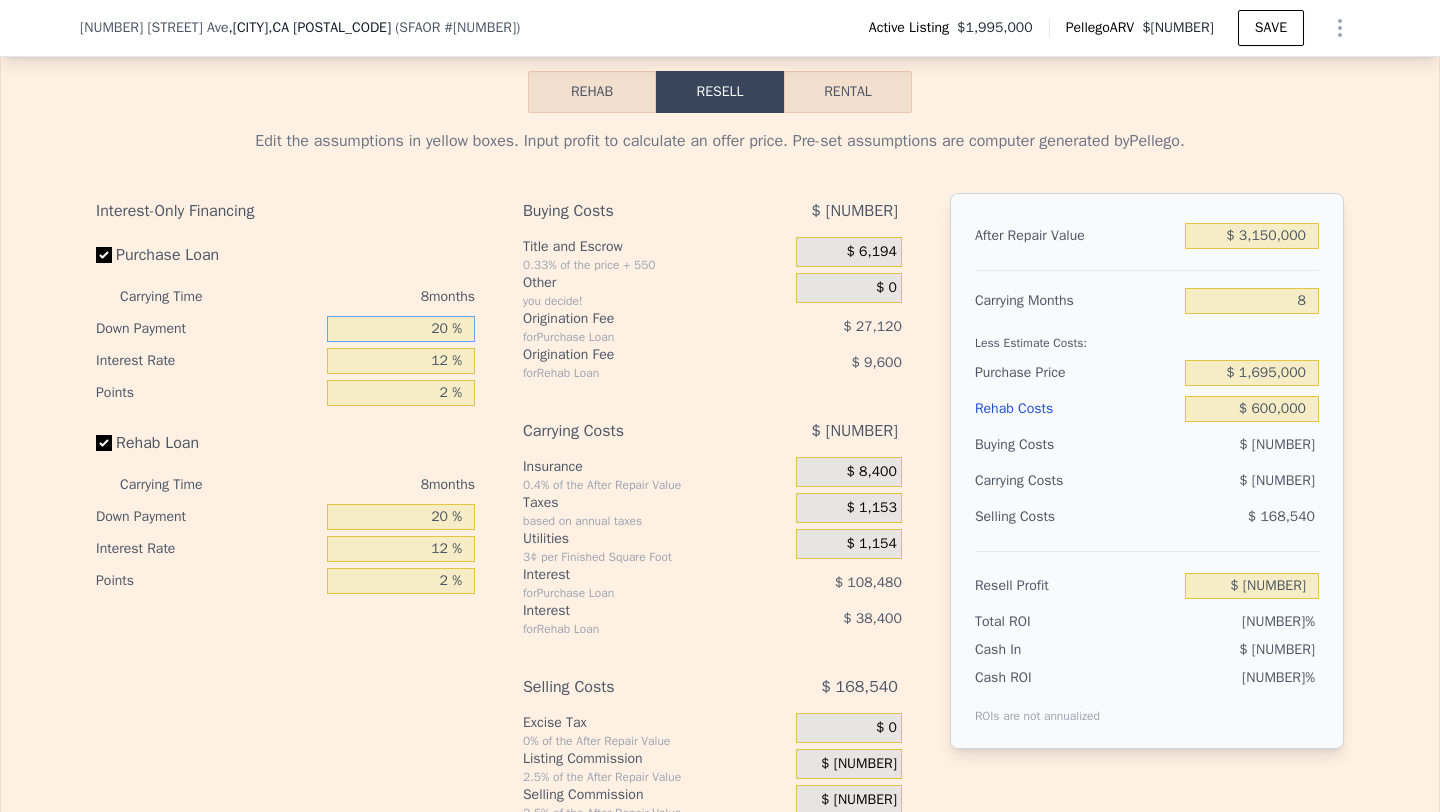 click on "20 %" at bounding box center (401, 329) 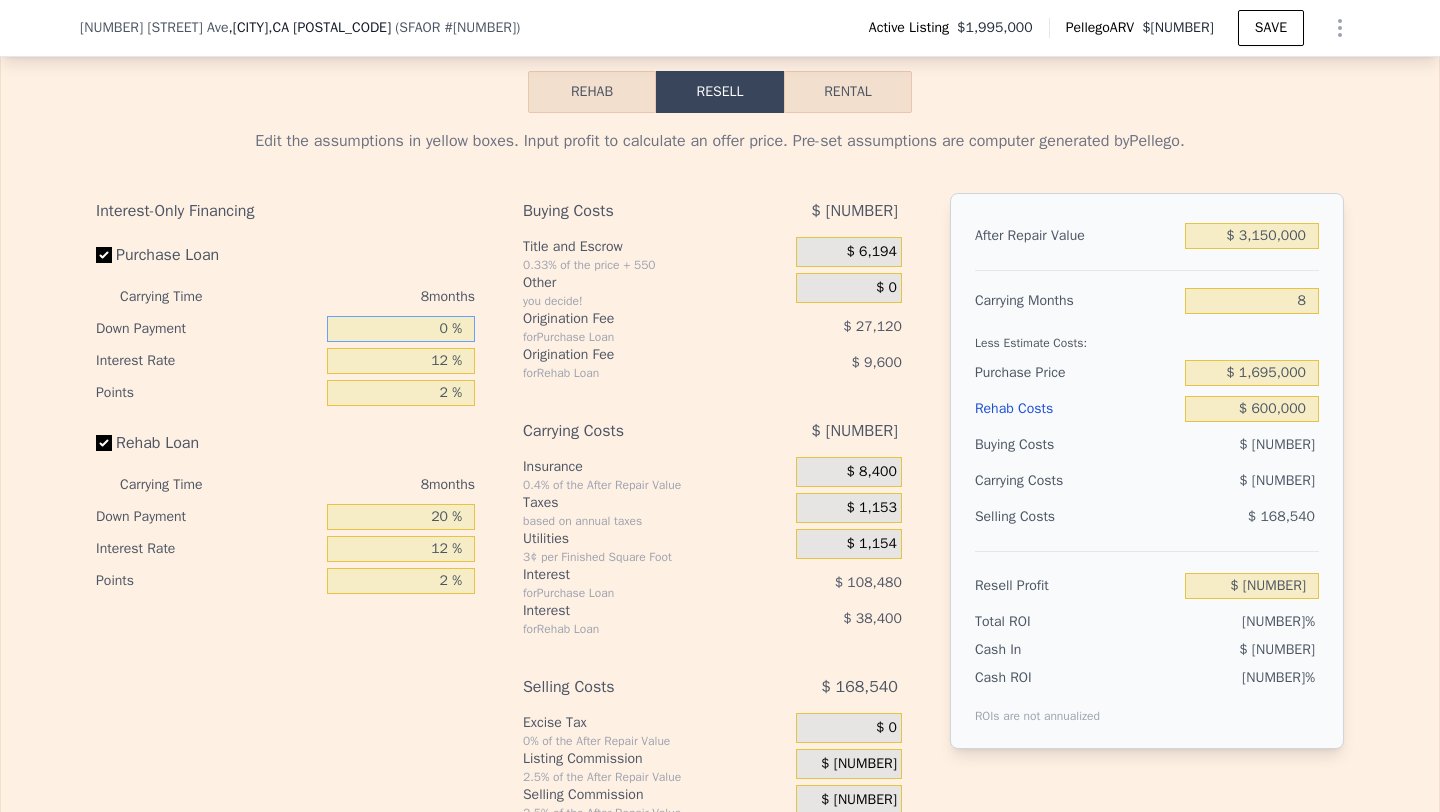 type on "10 %" 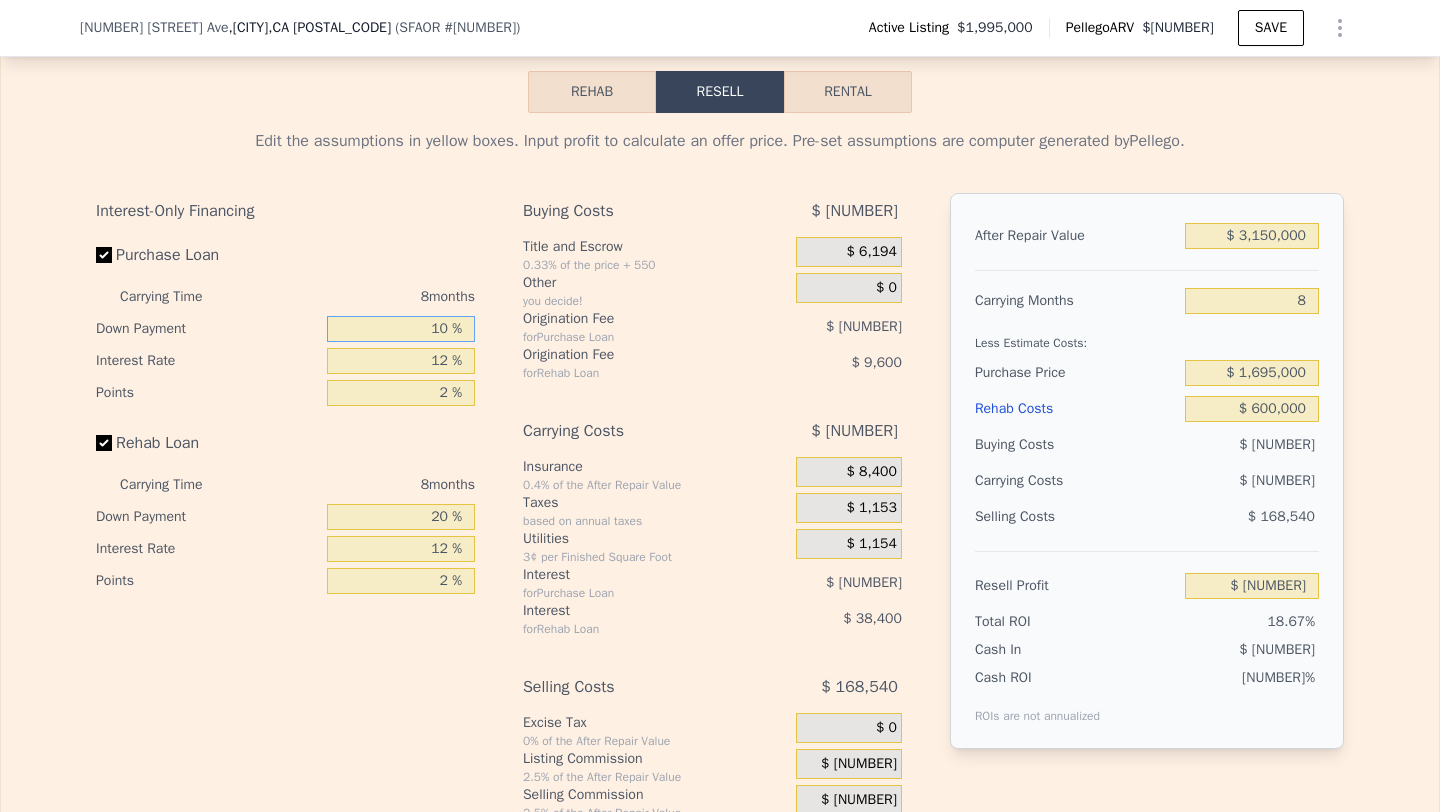 type on "$ [NUMBER]" 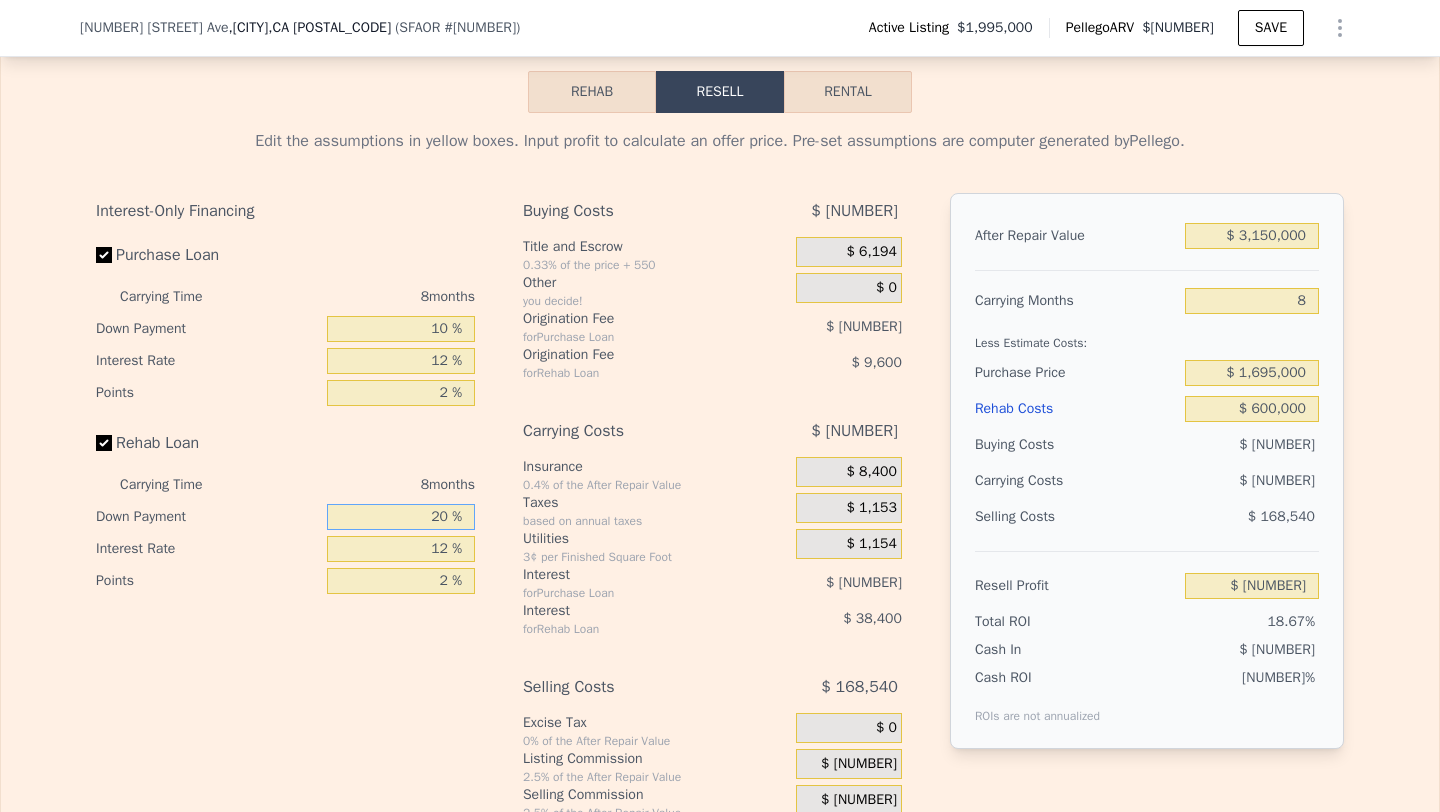 click on "20 %" at bounding box center [401, 517] 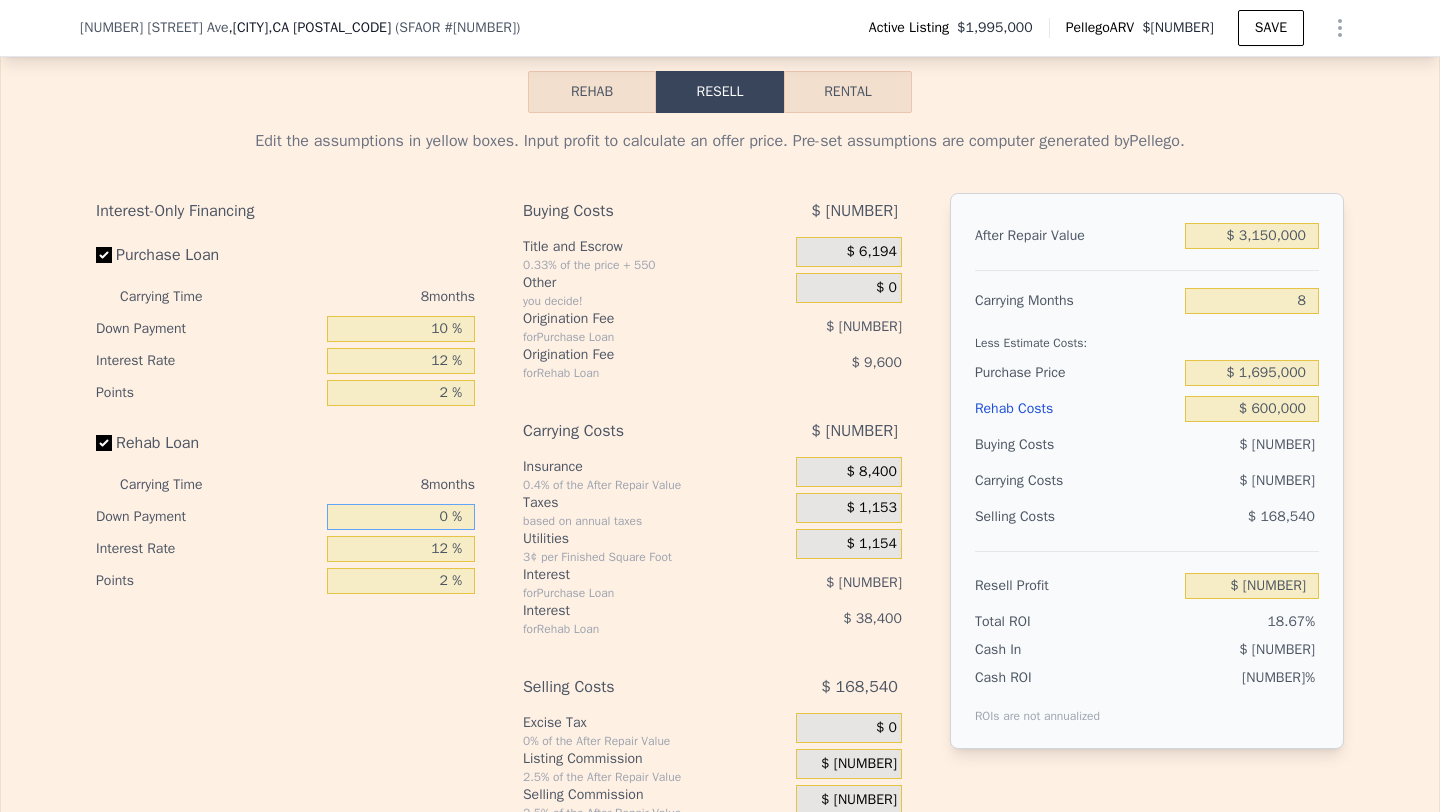 type on "10 %" 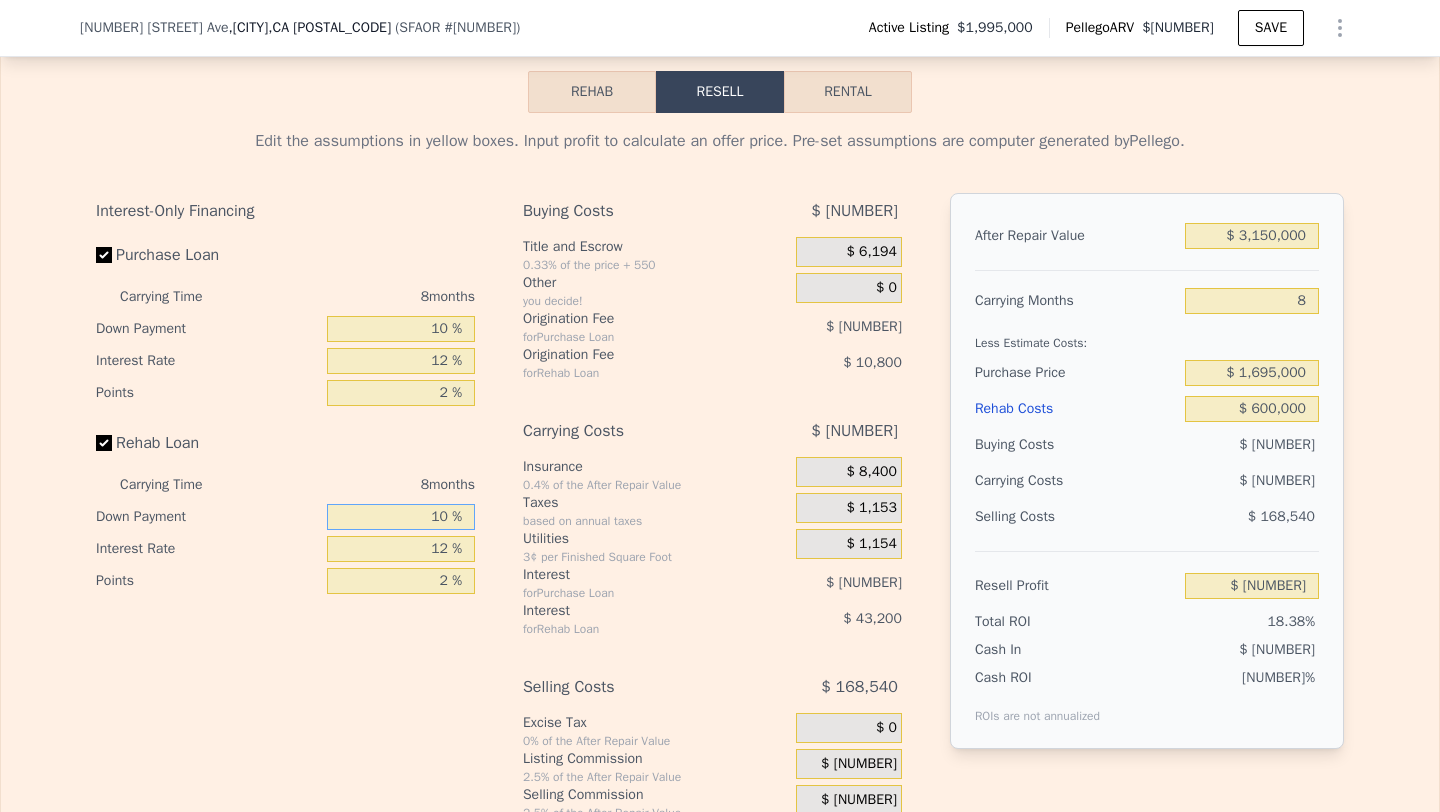 type on "$ [NUMBER]" 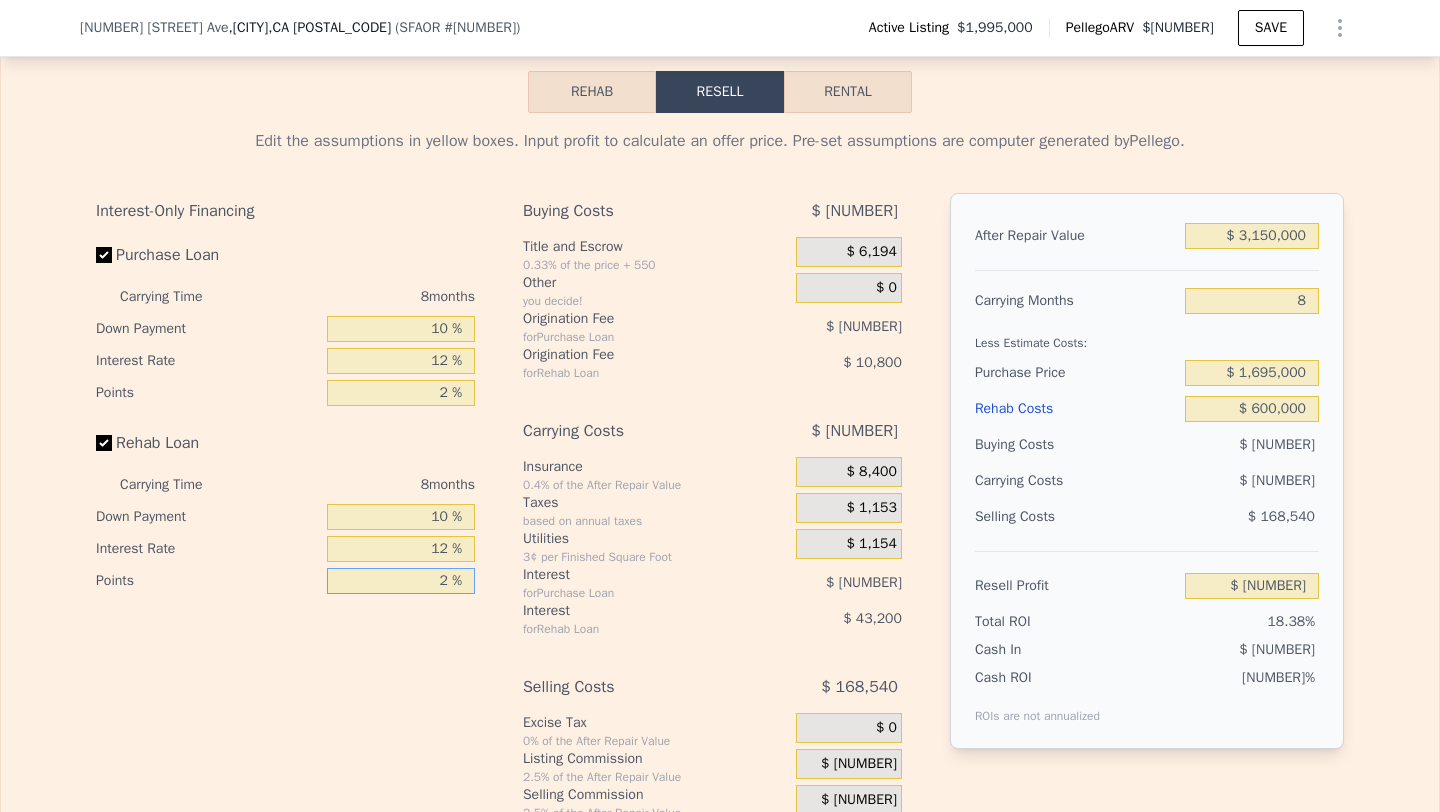 click on "2 %" at bounding box center [401, 581] 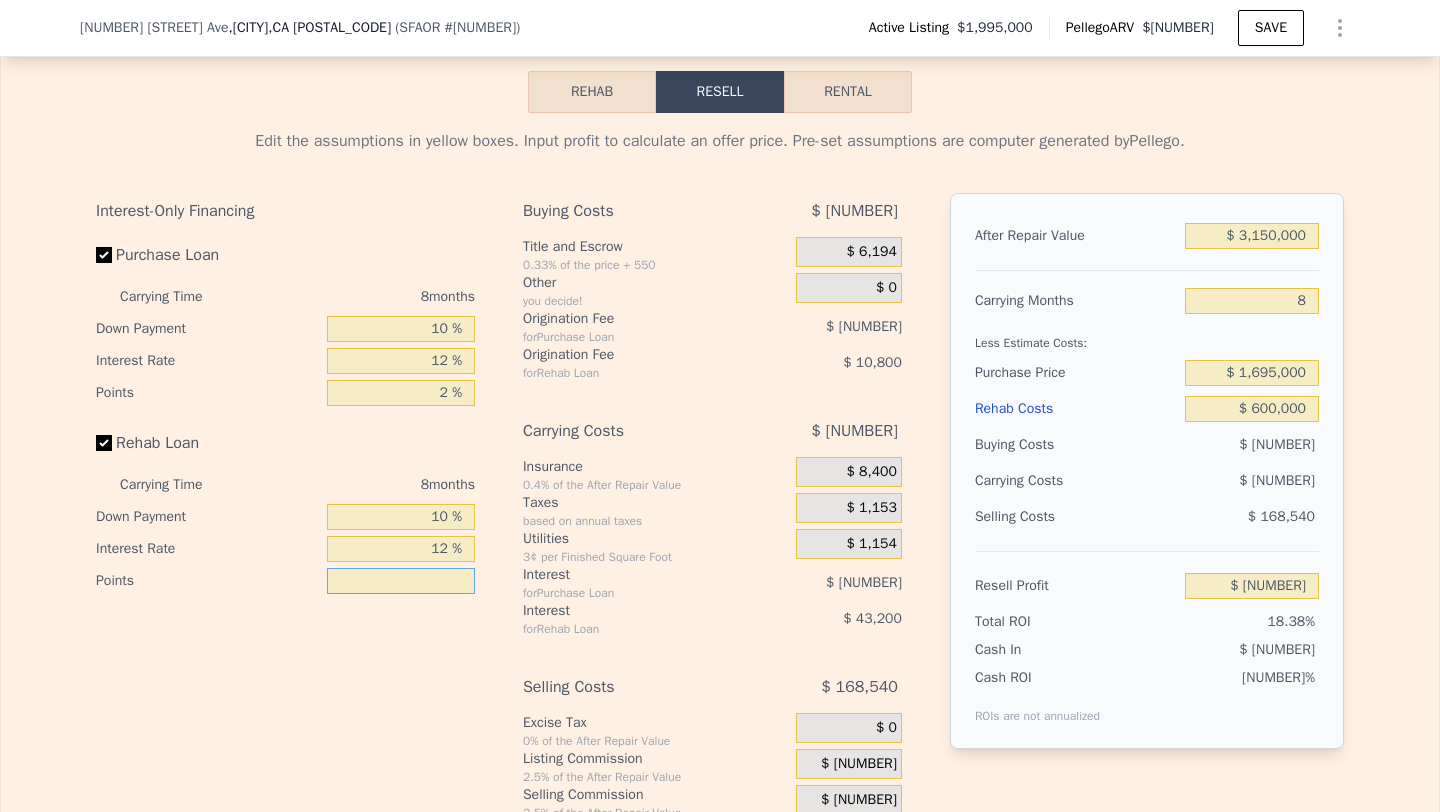 type on "0 %" 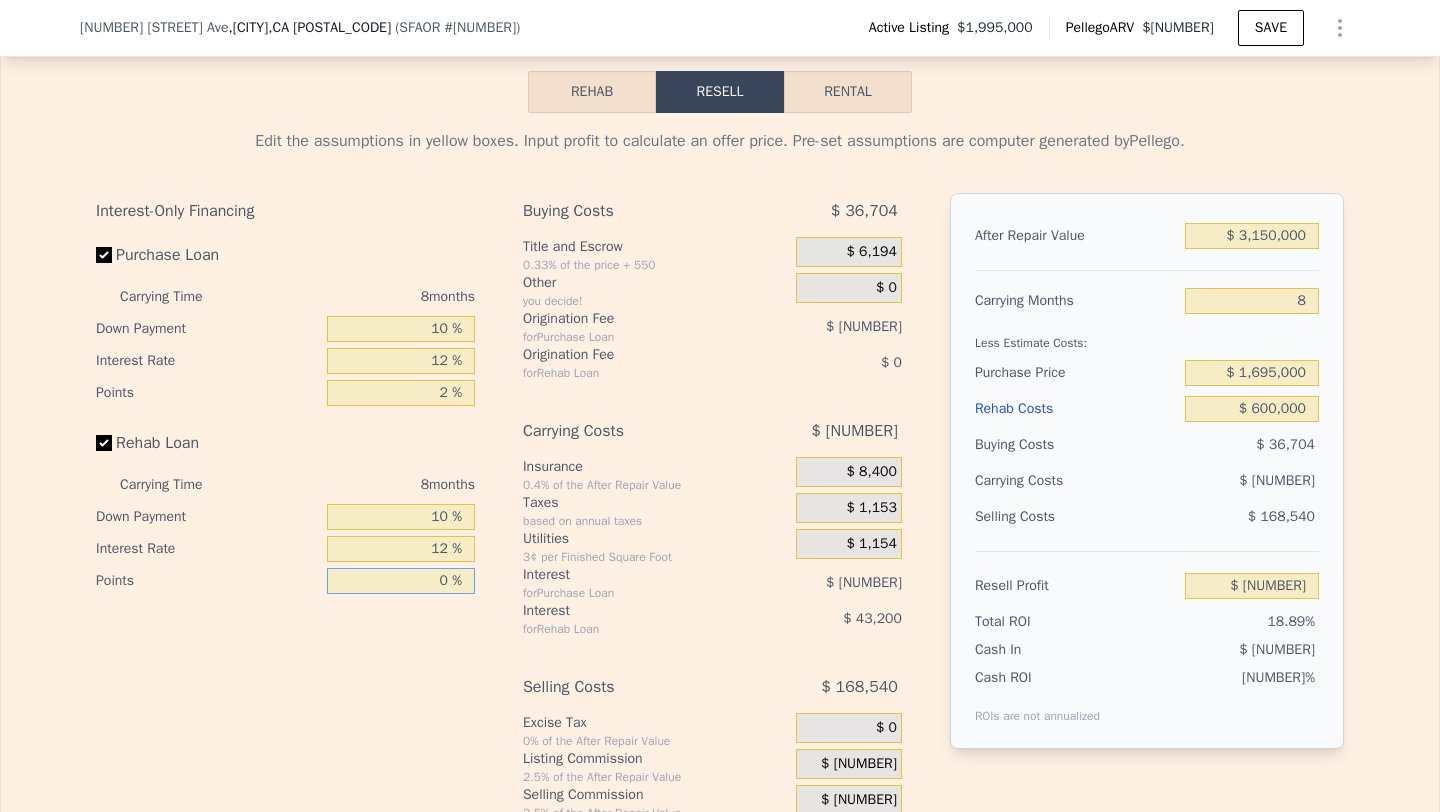 type on "$ [NUMBER]" 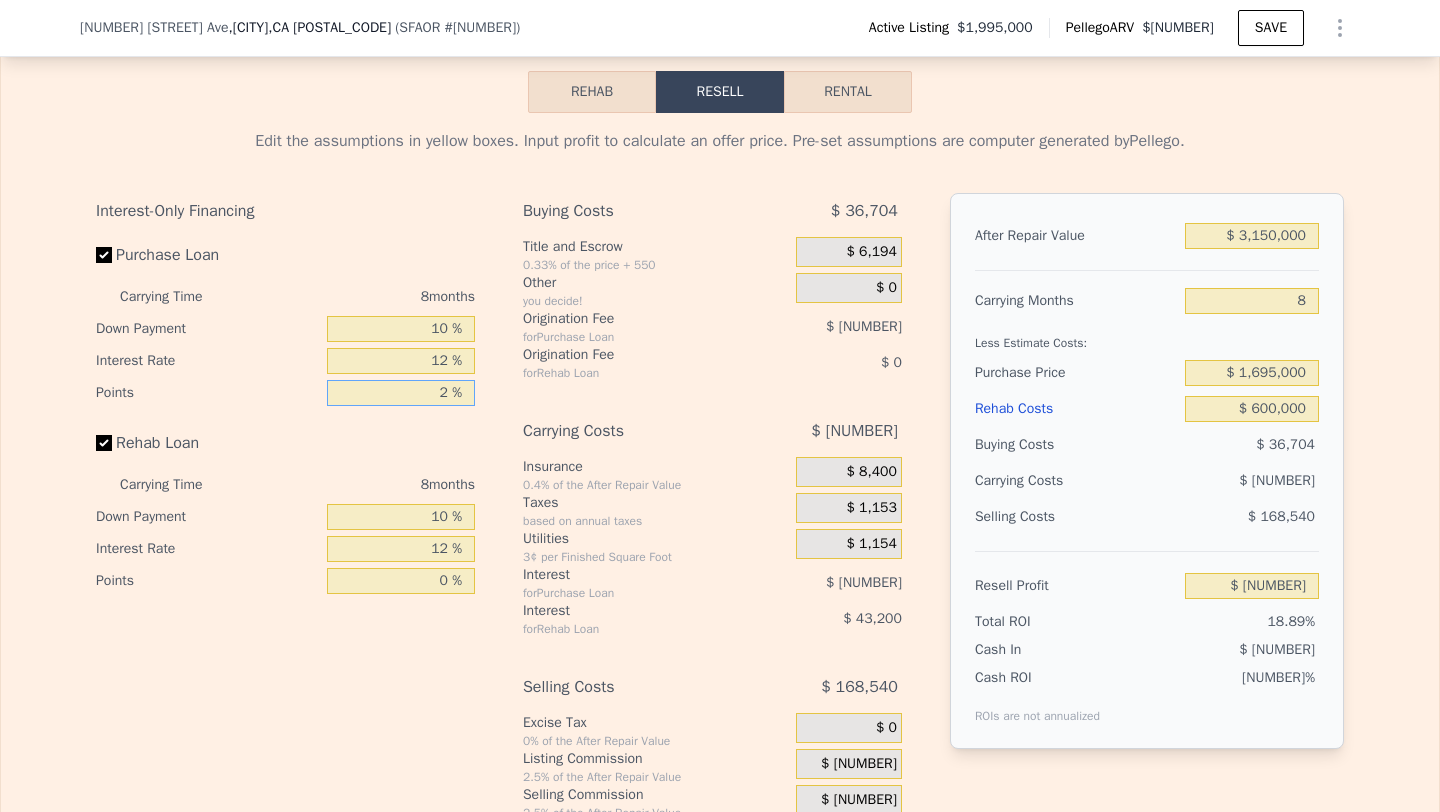 click on "2 %" at bounding box center [401, 393] 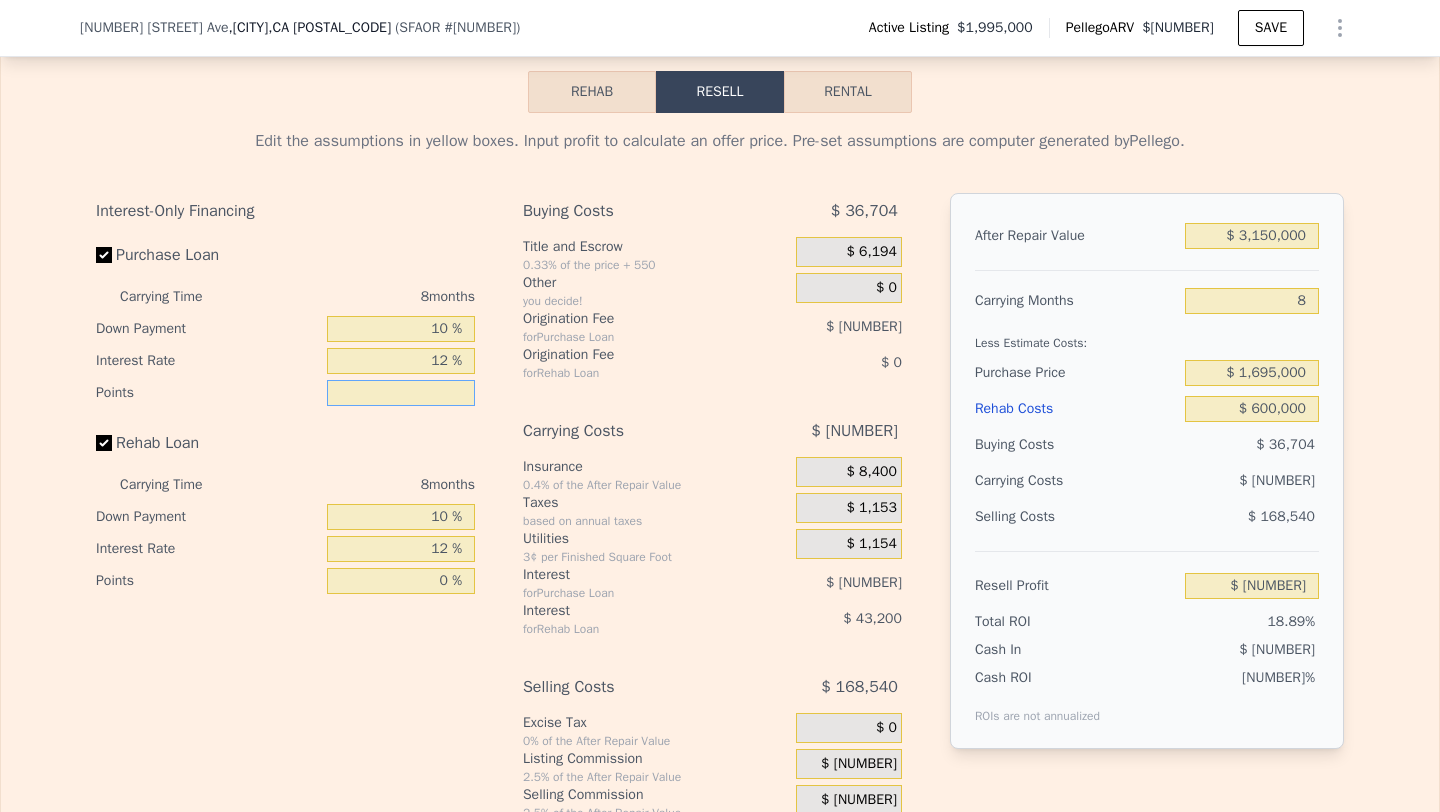 type on "0 %" 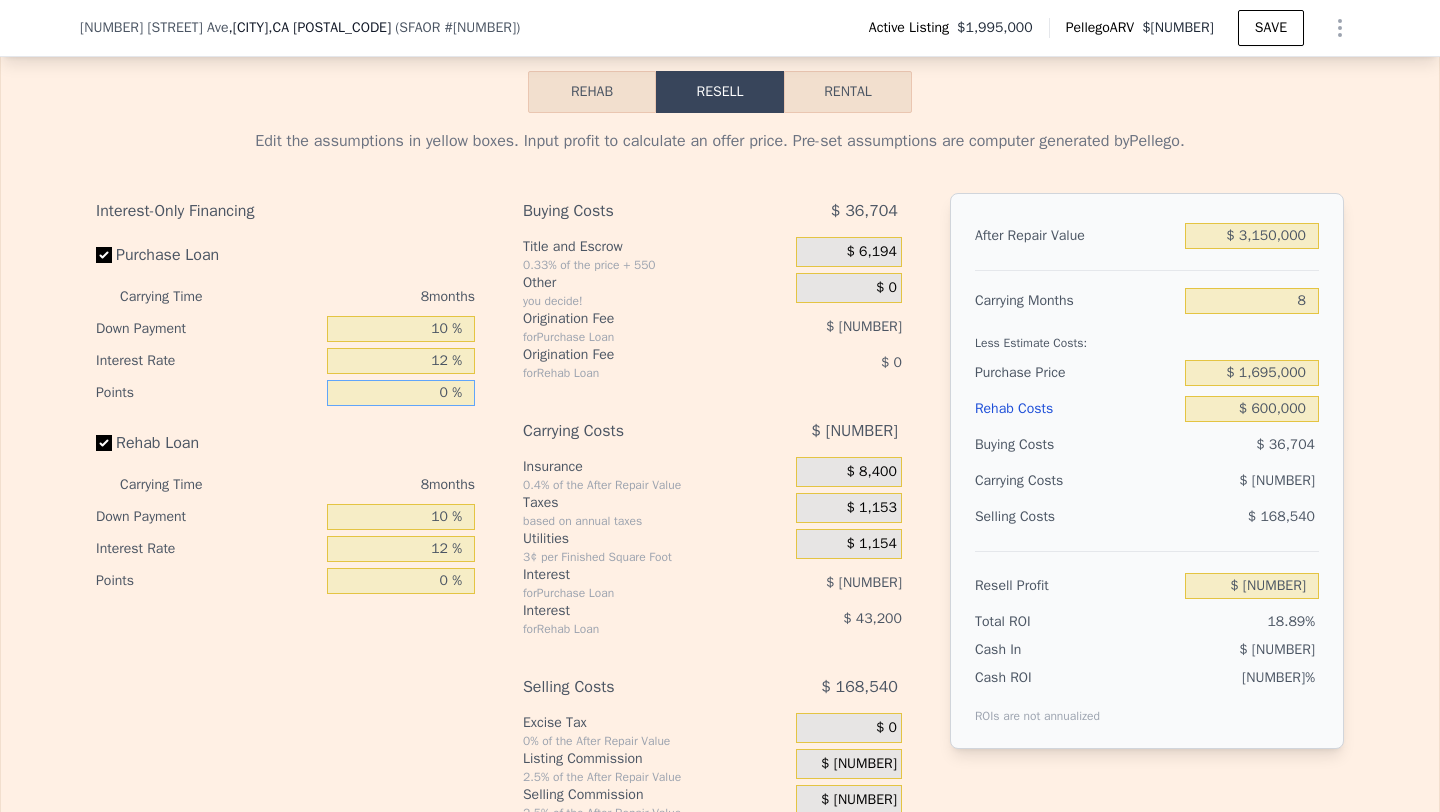 type on "$ [NUMBER]" 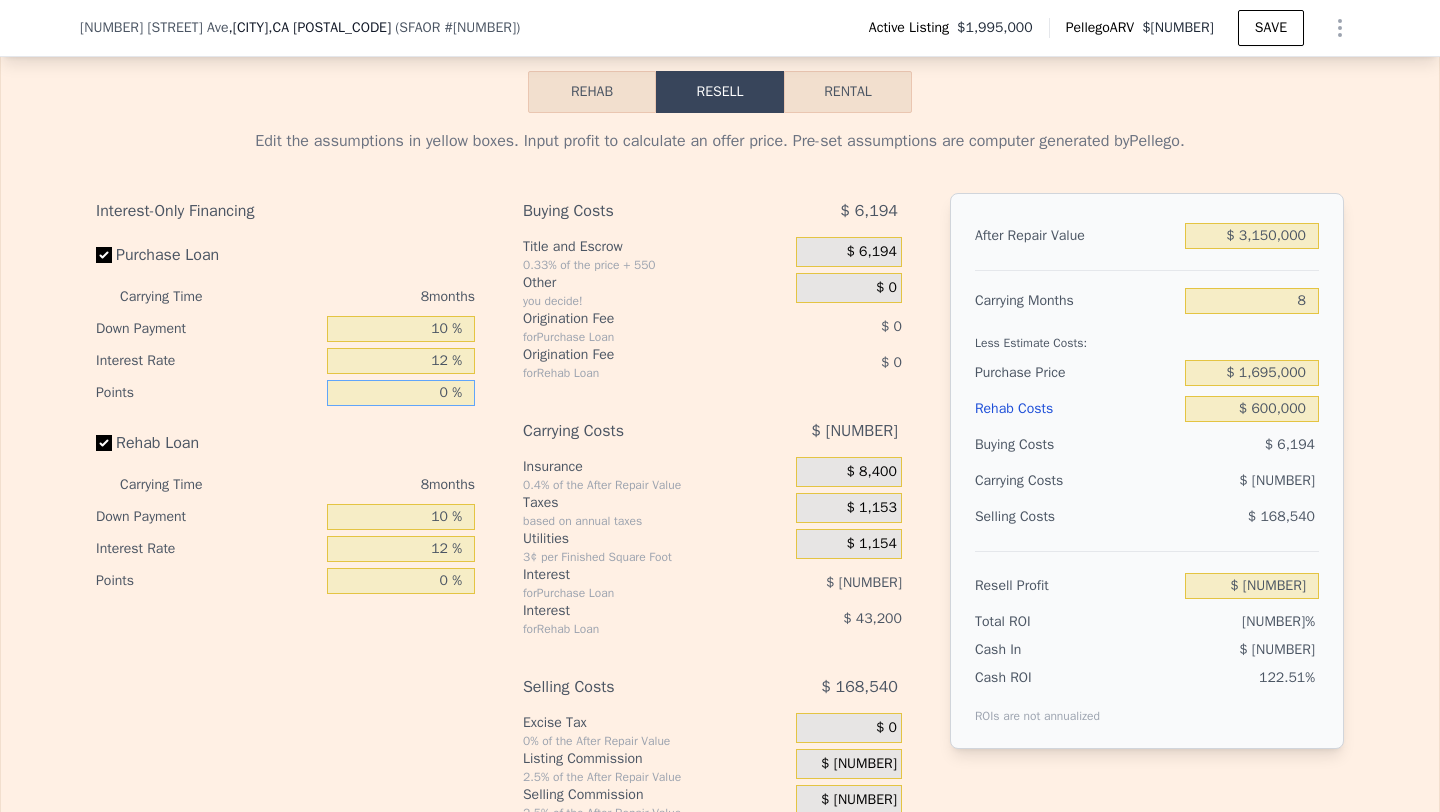 type on "0 %" 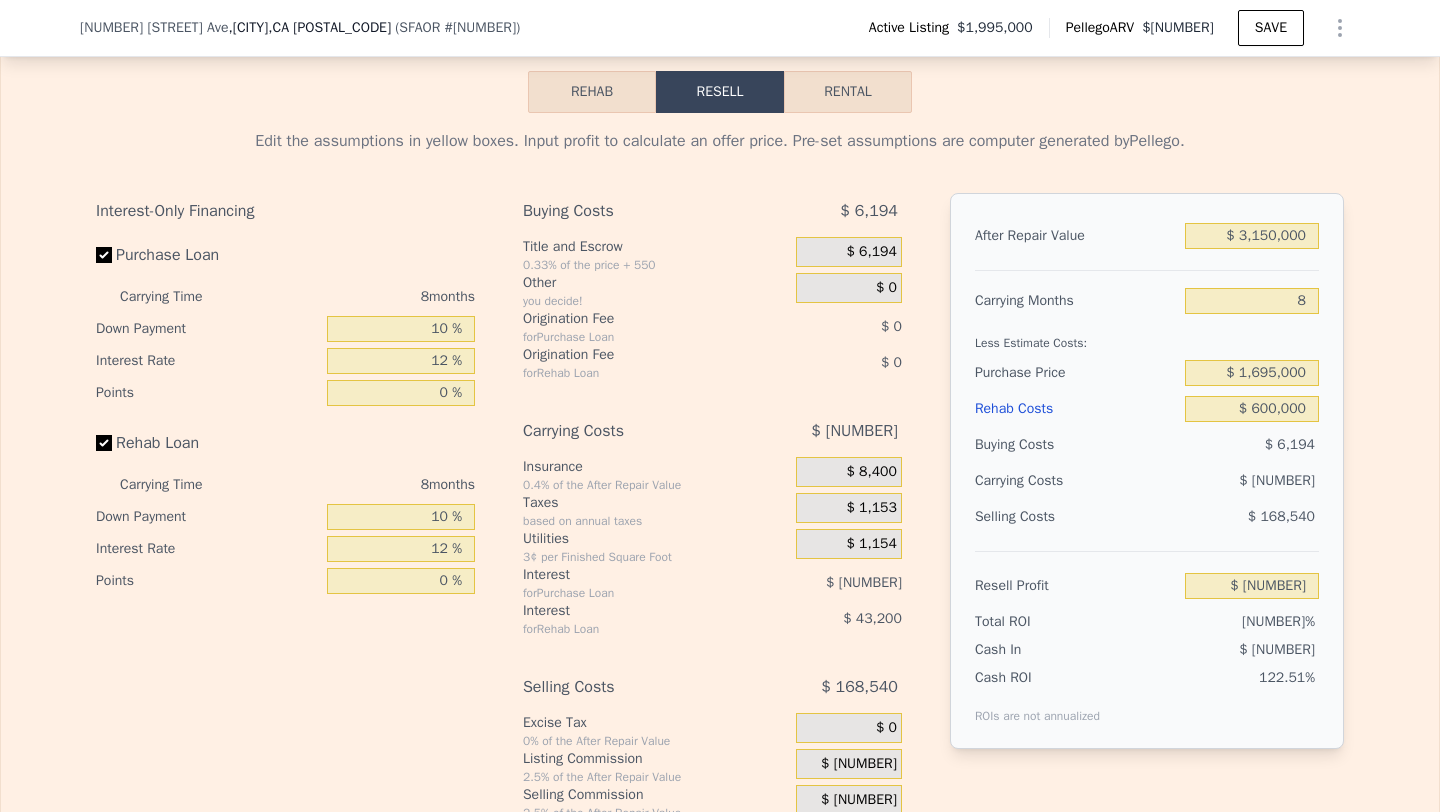click on "Carrying Costs $ [NUMBER]" at bounding box center [712, 435] 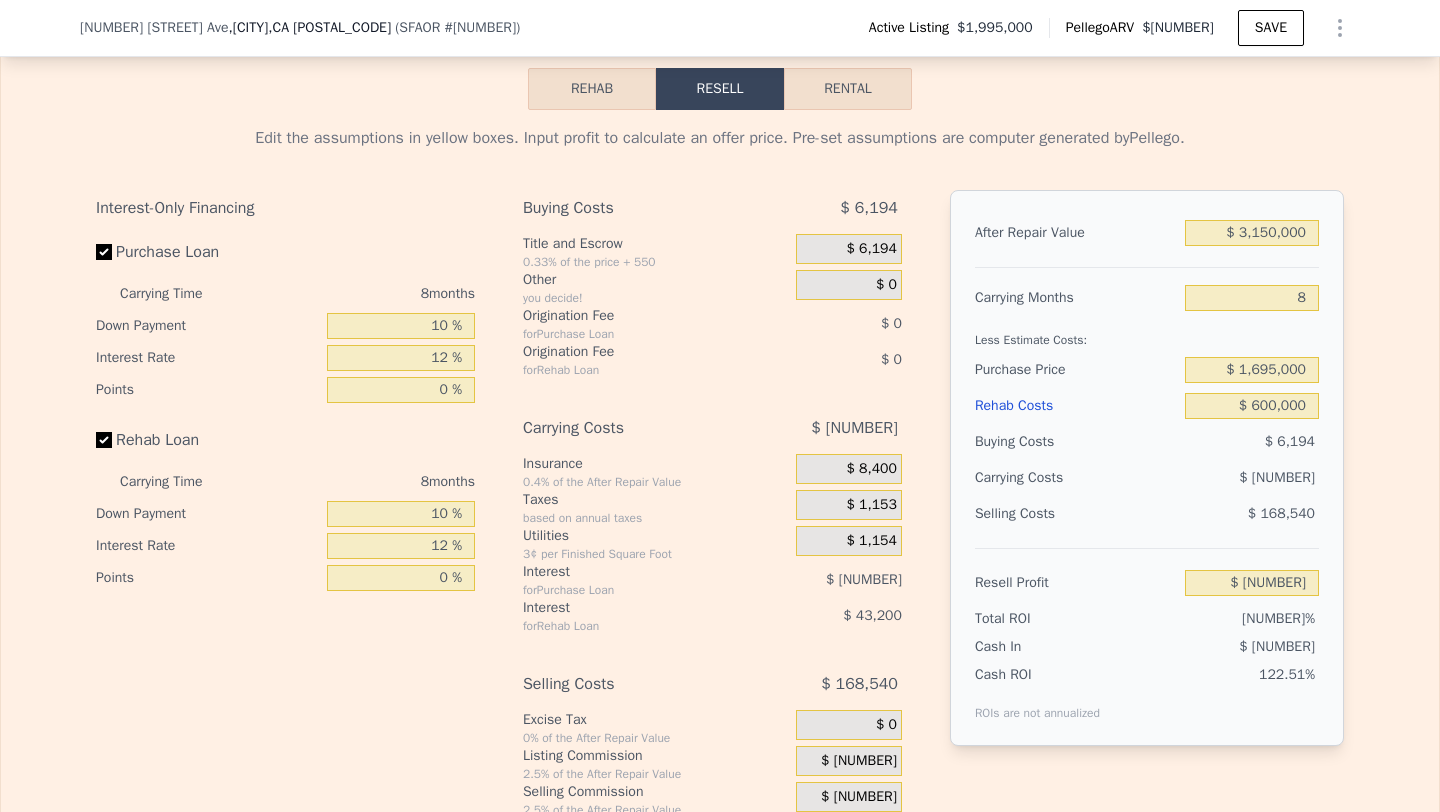 scroll, scrollTop: 2814, scrollLeft: 0, axis: vertical 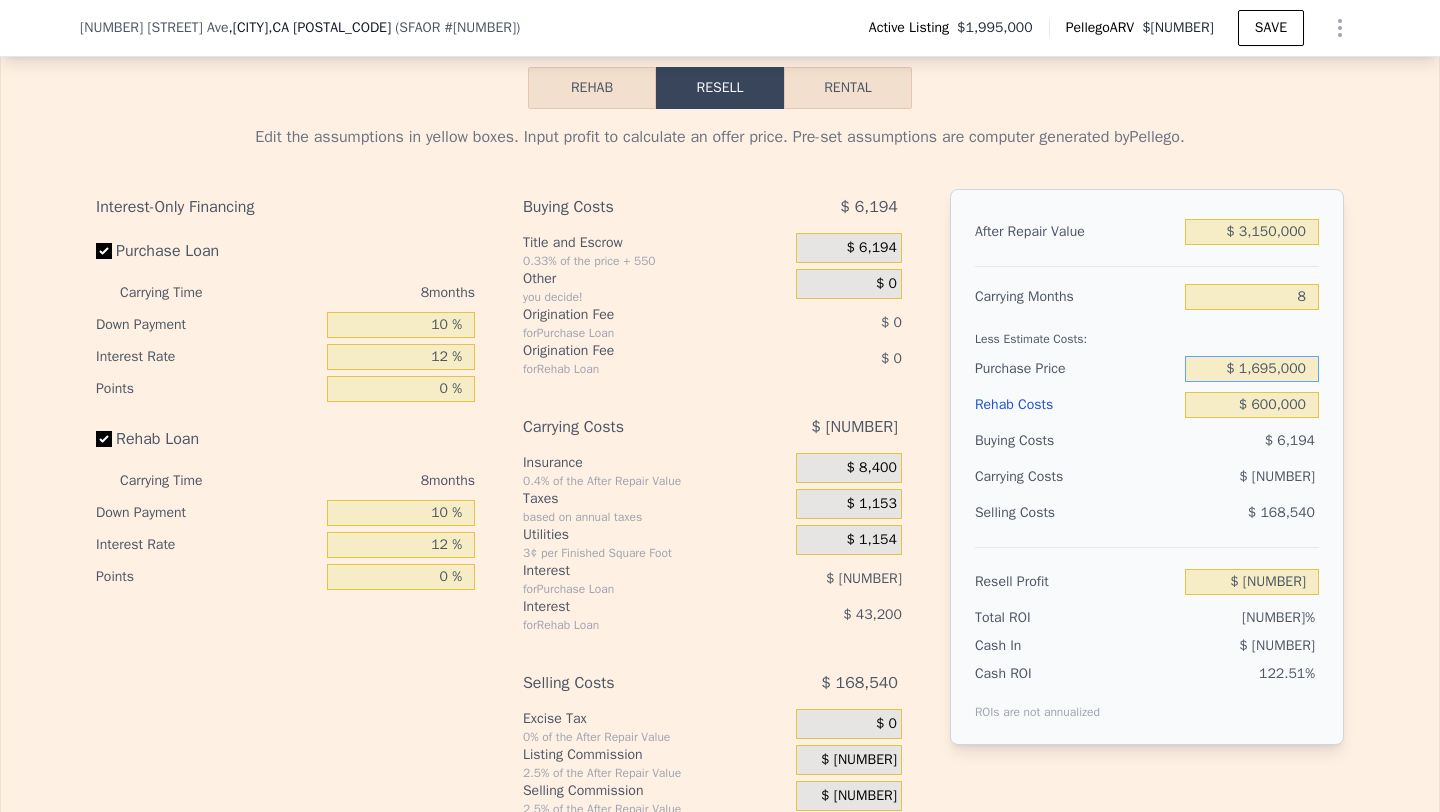 click on "$ 1,695,000" at bounding box center (1252, 369) 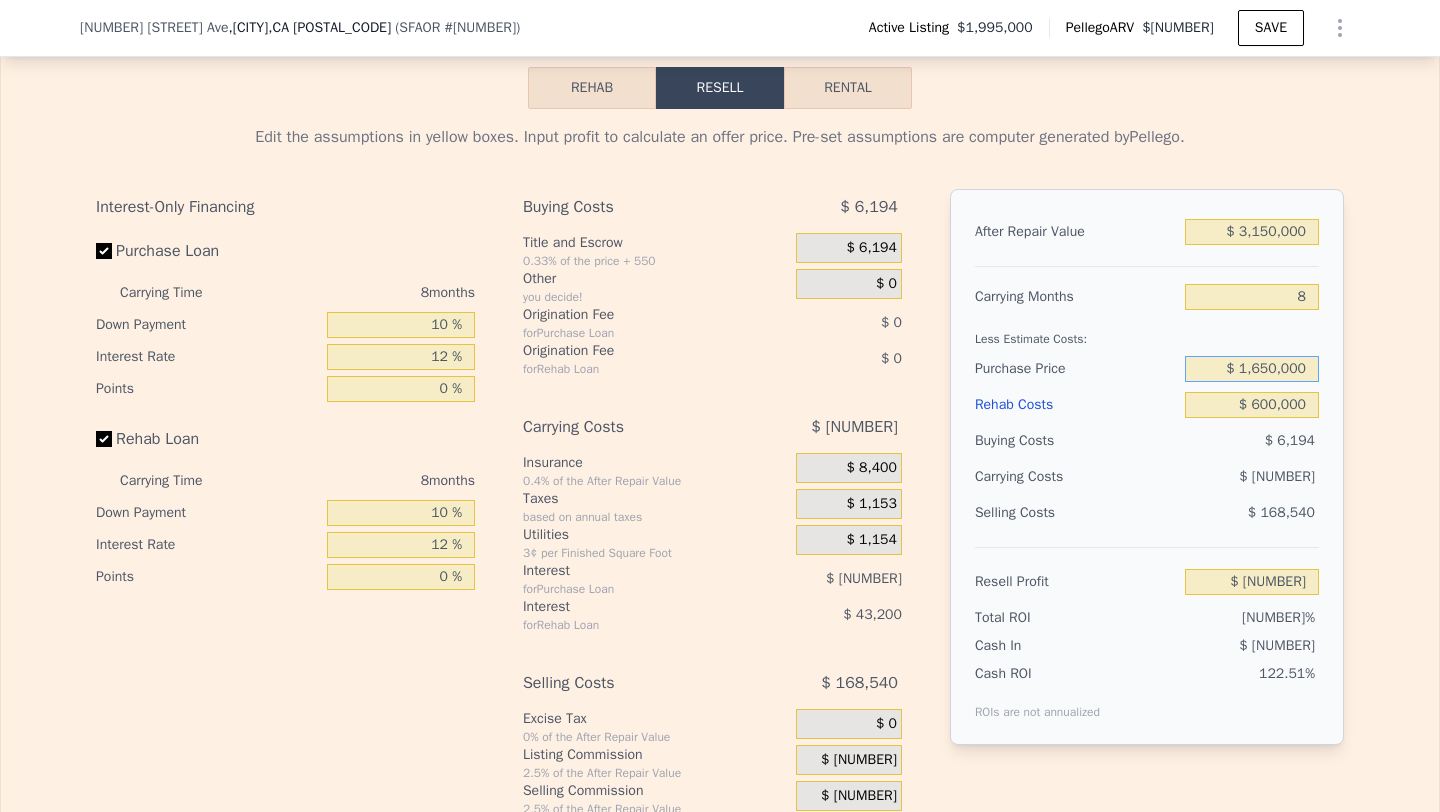 type on "$ 1,650,000" 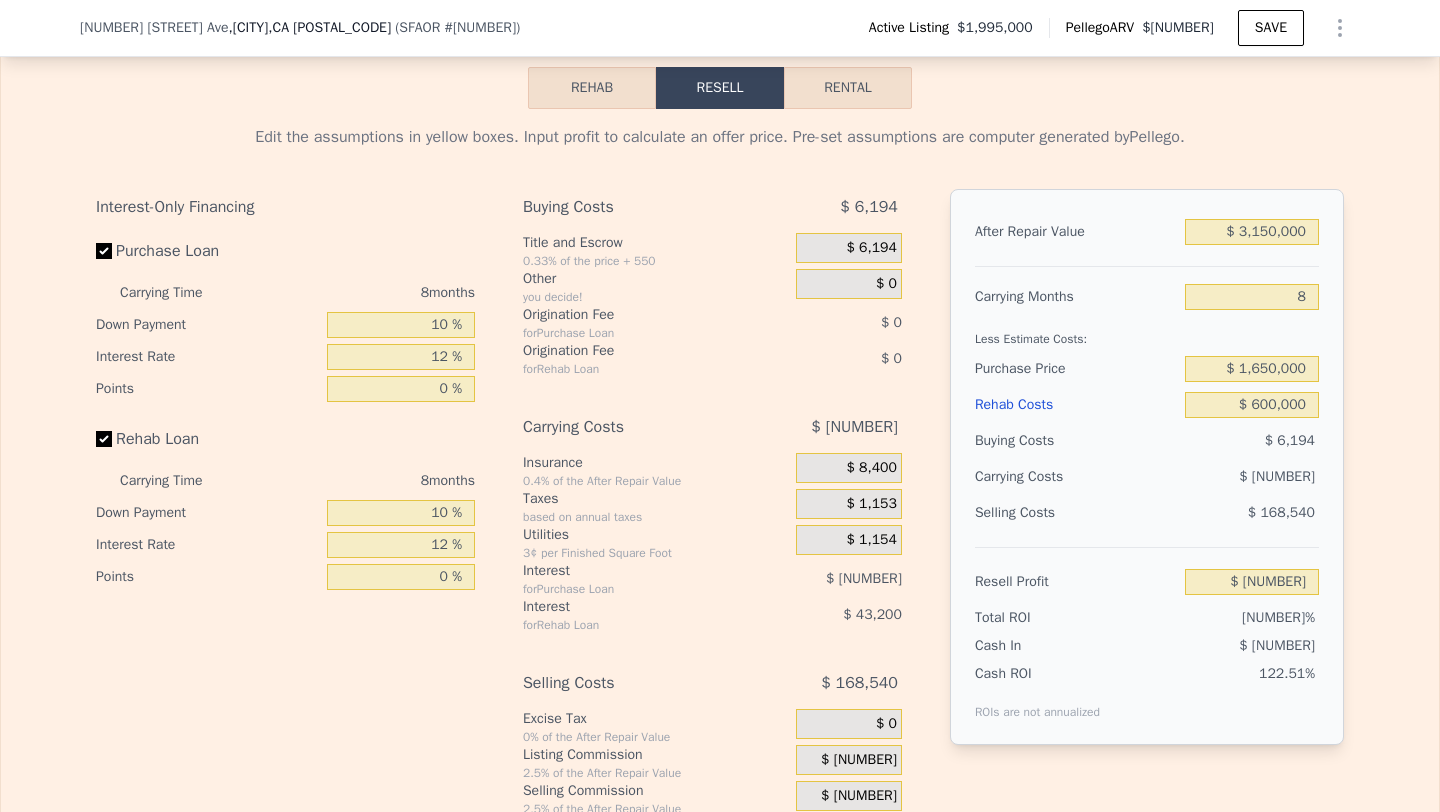 click on "Edit the assumptions in yellow boxes. Input profit to calculate an offer price. Pre-set assumptions are computer generated by Pellego . Interest-Only Financing Purchase Loan Carrying Time 8  months Down Payment 10 % Interest Rate 12 % Points 0 % Rehab Loan Carrying Time 8  months Down Payment 10 % Interest Rate 12 % Points 0 % Buying Costs $ [NUMBER] Title and Escrow 0.33% of the price + 550 $ [NUMBER] Other you decide! $ 0 Origination Fee for  Purchase Loan $ 0 Origination Fee for  Rehab Loan $ 0 Carrying Costs $ [NUMBER] Insurance 0.4% of the After Repair Value $ [NUMBER] Taxes based on annual taxes $ [NUMBER] Utilities 3¢ per Finished Square Foot $ [NUMBER] Interest for  Purchase Loan $ [NUMBER] Interest for  Rehab Loan $ [NUMBER] Selling Costs $ [NUMBER] Excise Tax 0% of the After Repair Value $ 0 Listing Commission 2.5% of the After Repair Value $ [NUMBER] Selling Commission 2.5% of the After Repair Value $ [NUMBER] Title and Escrow 0.33% of the After Repair Value $ [NUMBER] After Repair Value $ [NUMBER] Carrying Months 8" at bounding box center [720, 481] 